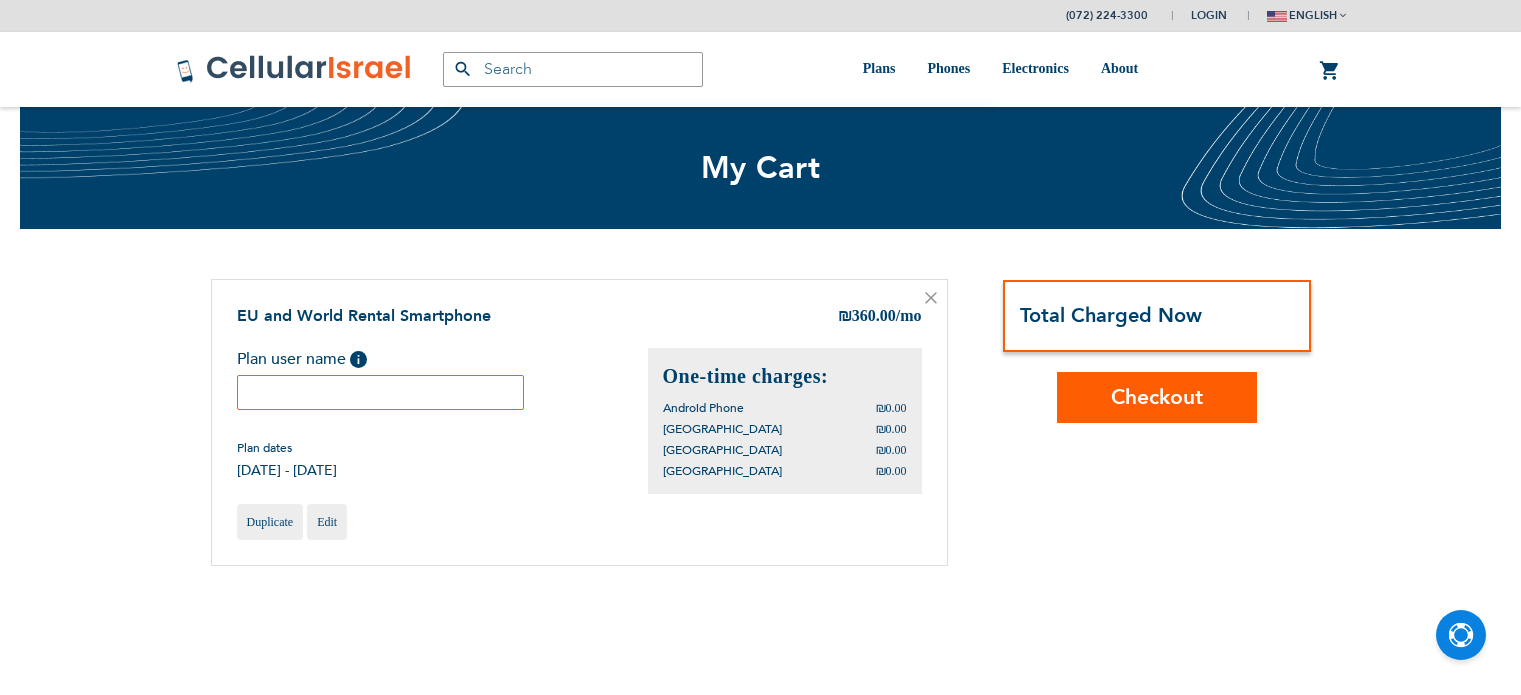 scroll, scrollTop: 0, scrollLeft: 0, axis: both 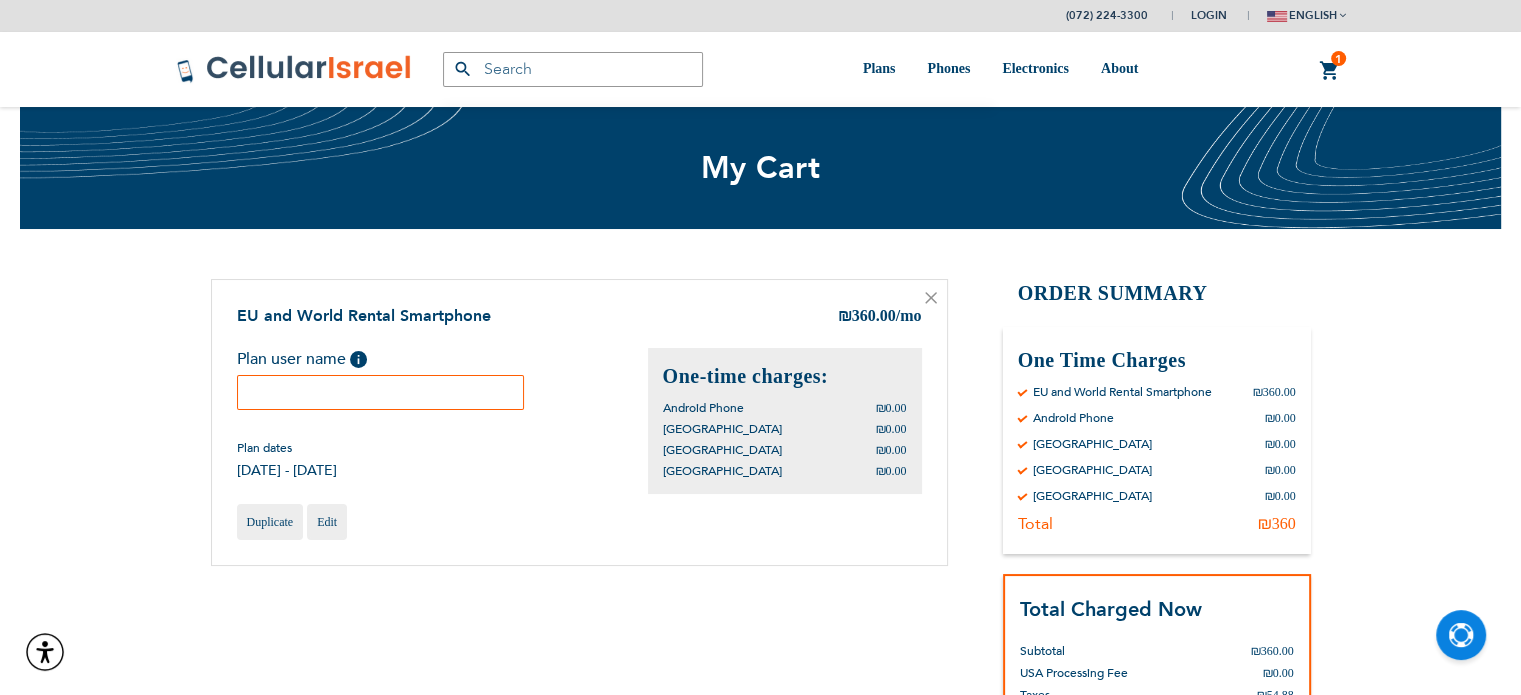click at bounding box center (381, 392) 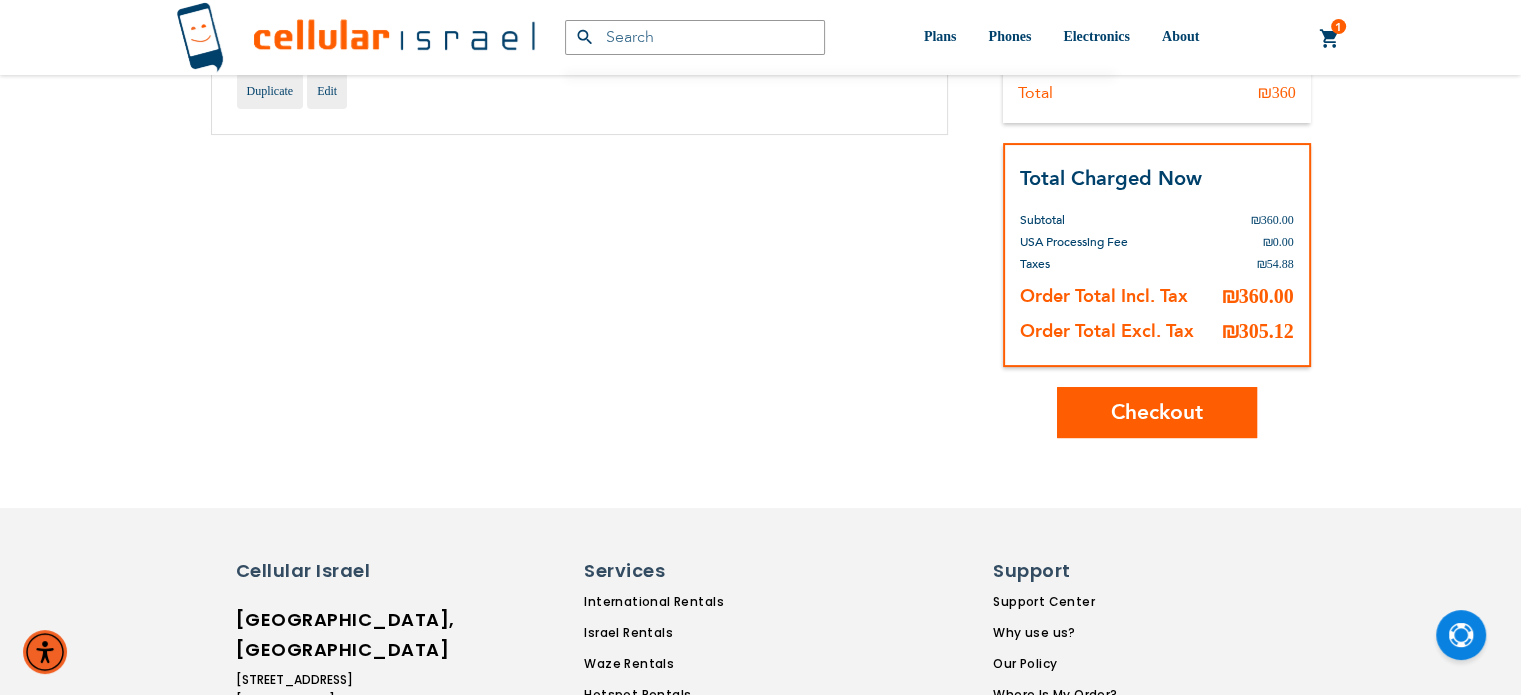 scroll, scrollTop: 432, scrollLeft: 0, axis: vertical 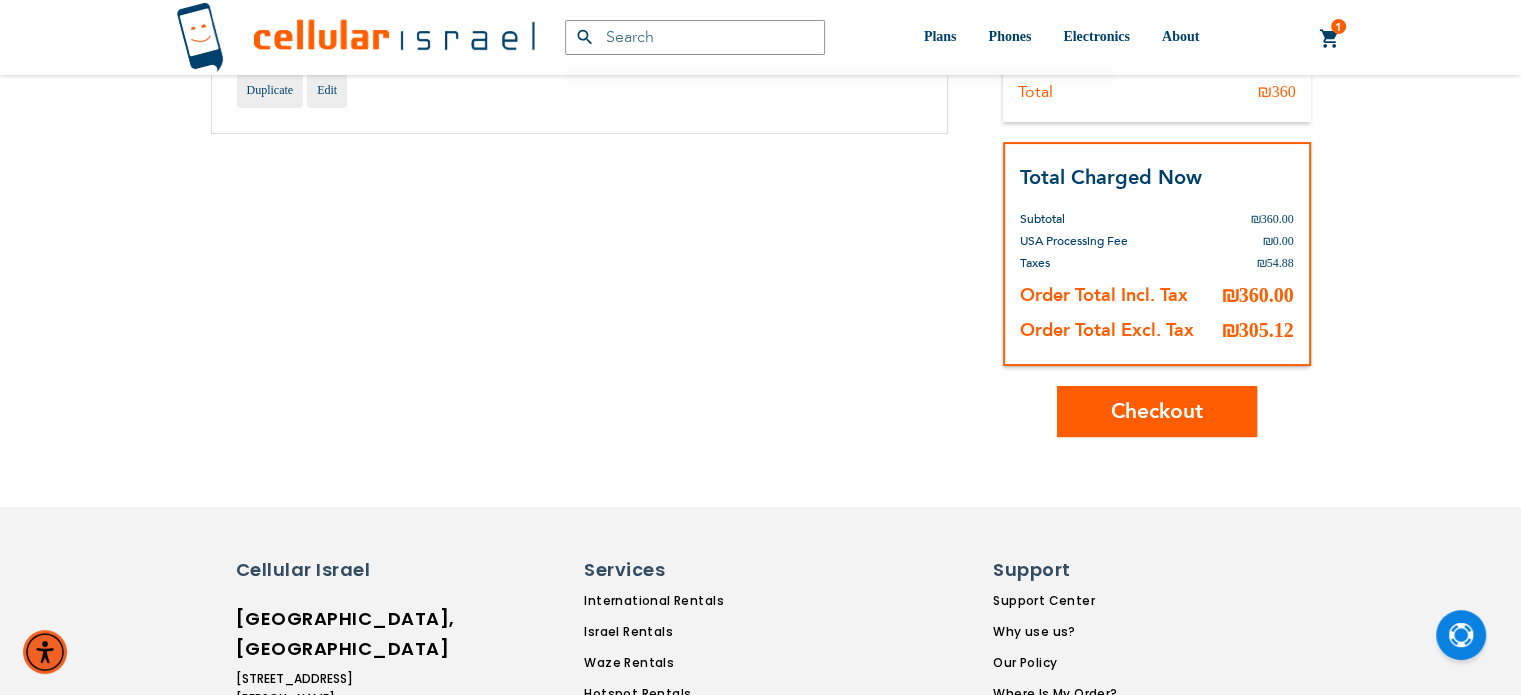type on "Baila" 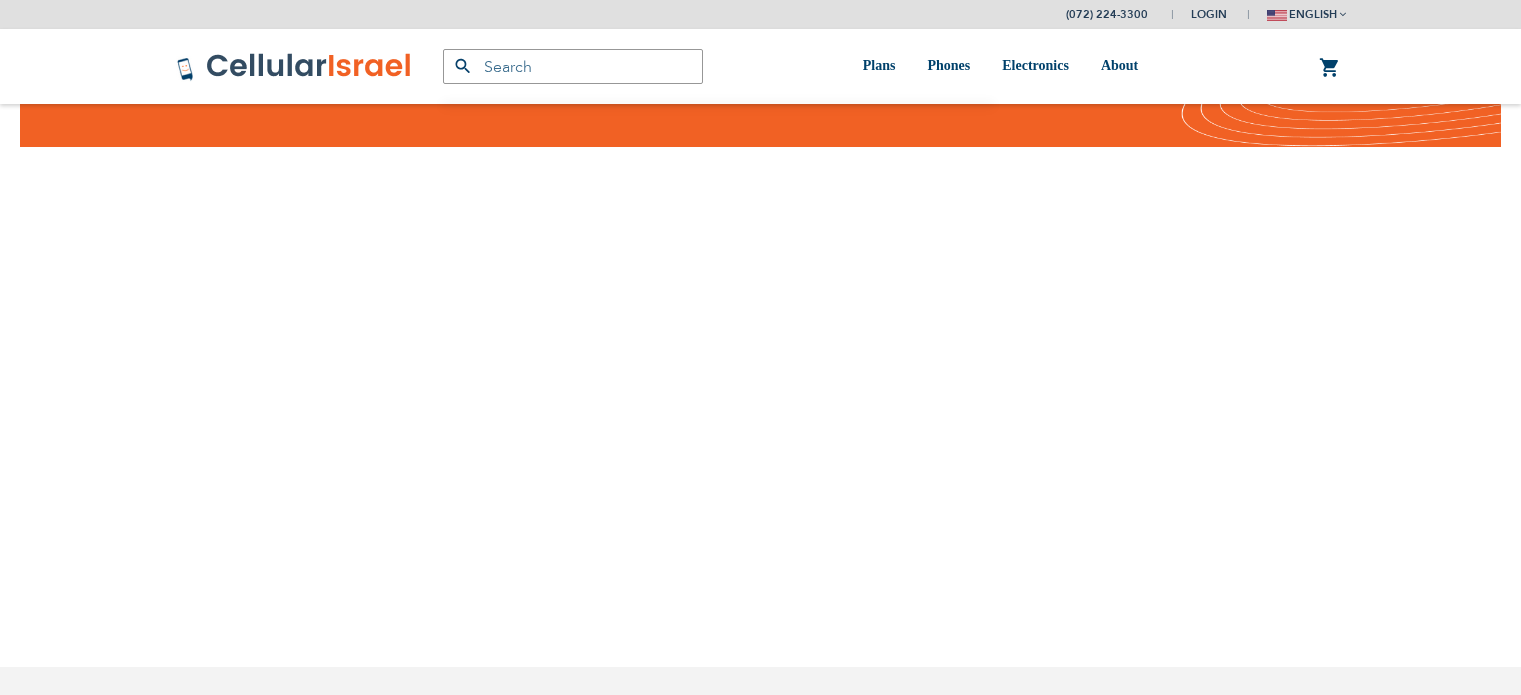 scroll, scrollTop: 0, scrollLeft: 0, axis: both 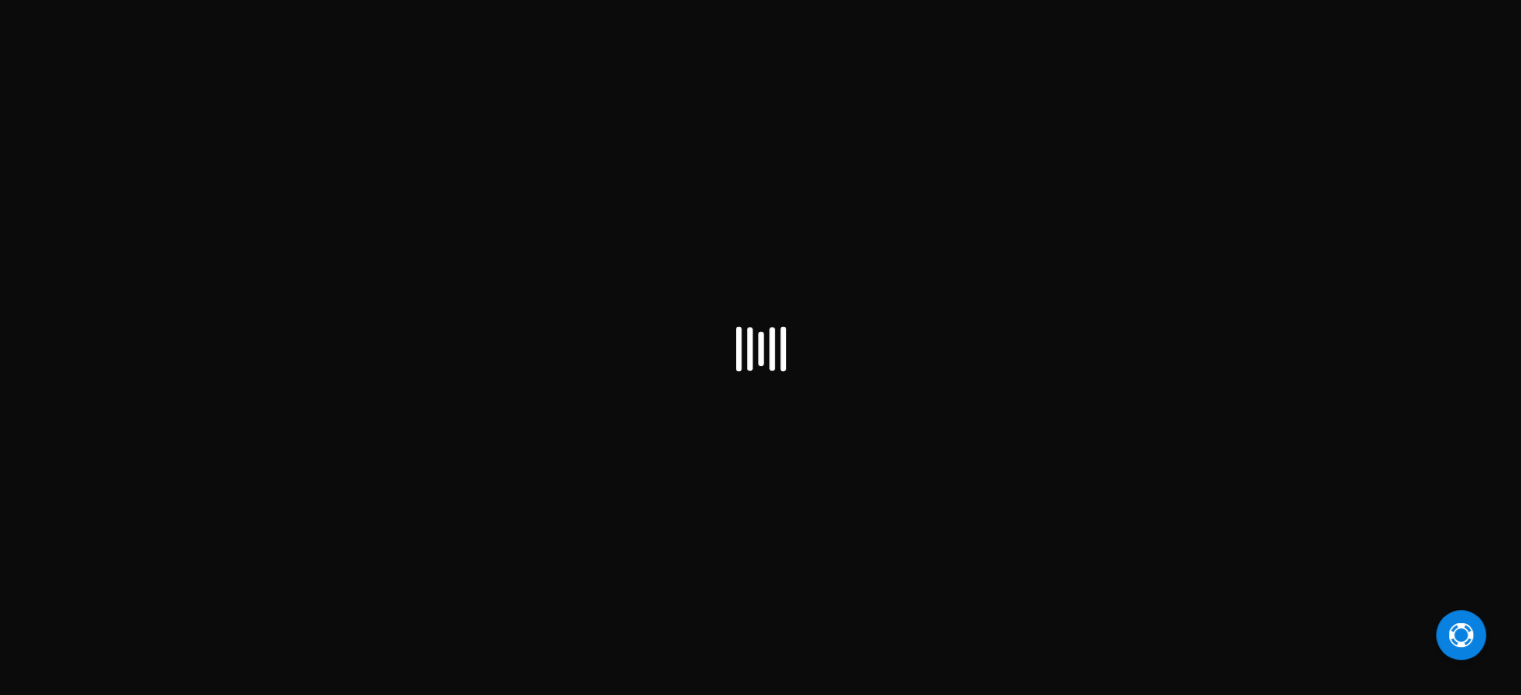 select on "IL" 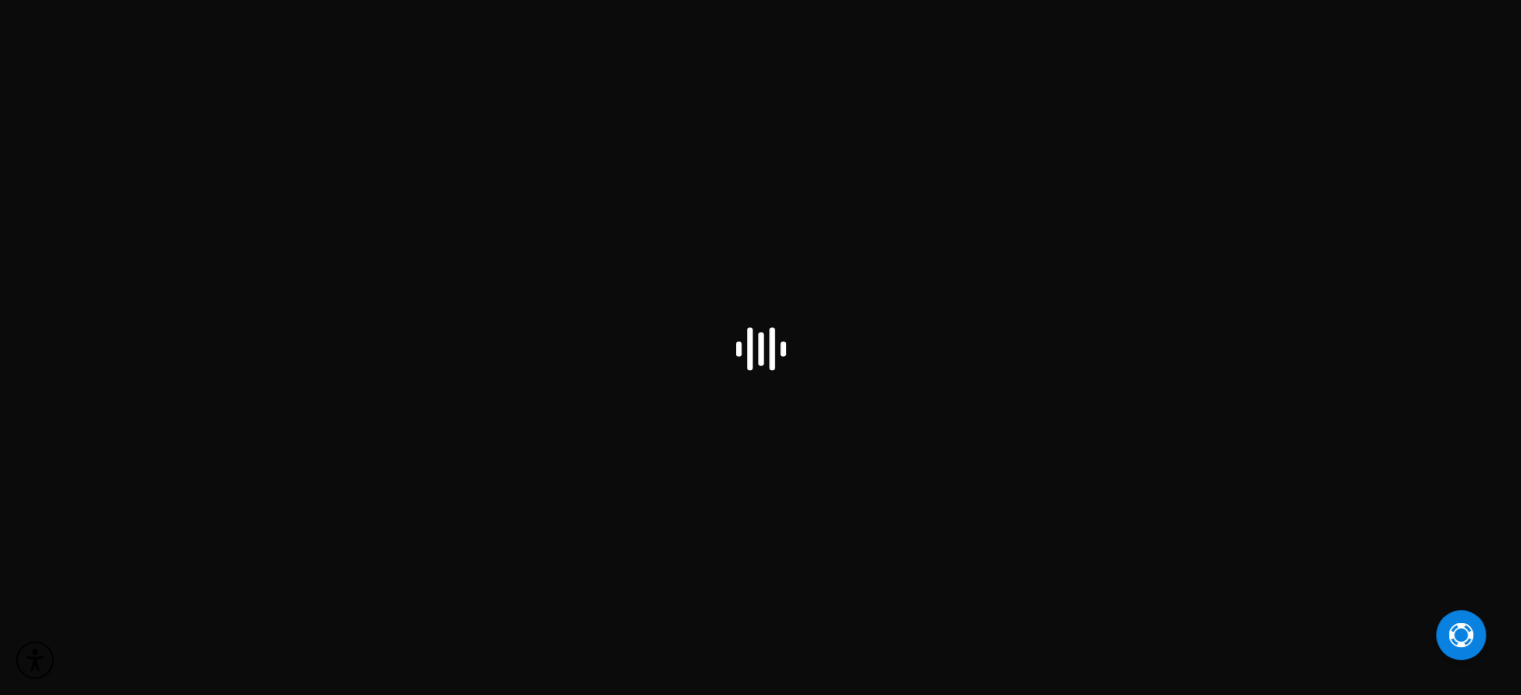 scroll, scrollTop: 136, scrollLeft: 0, axis: vertical 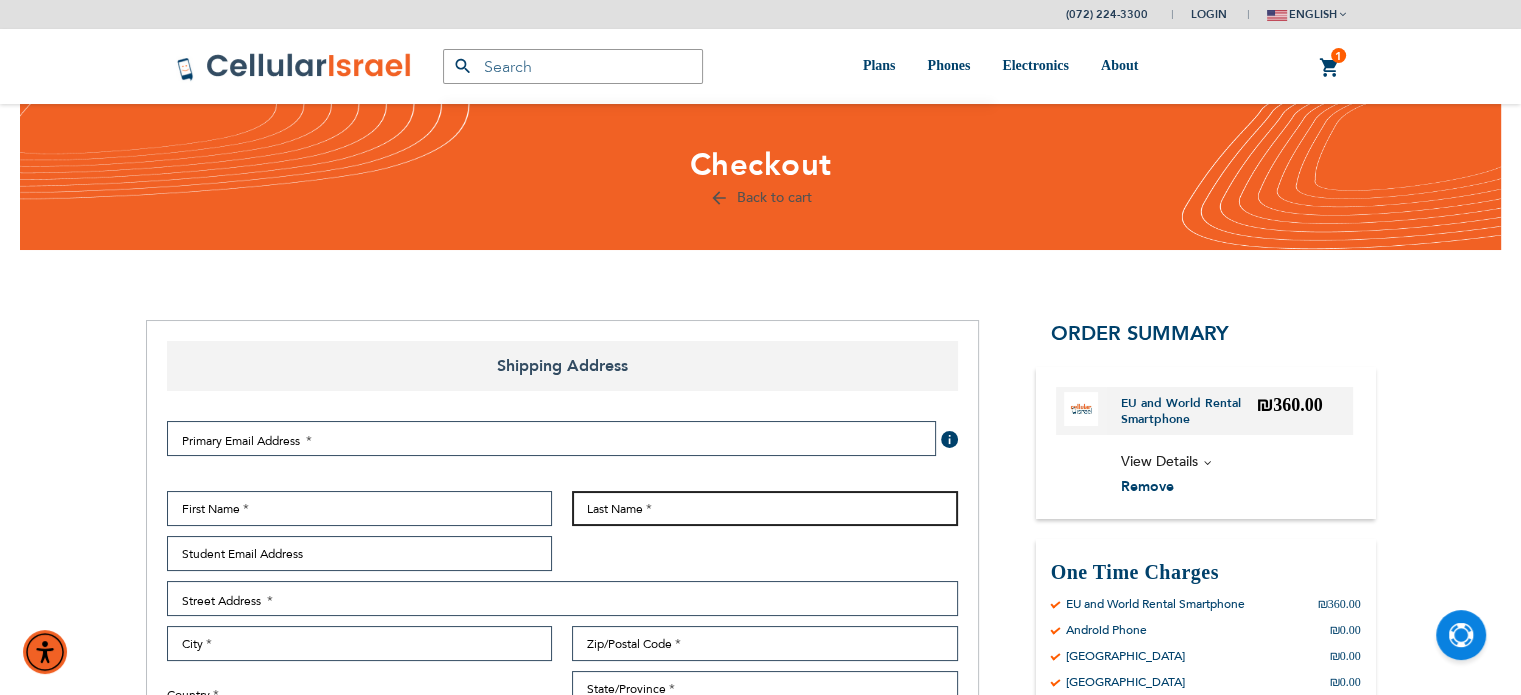 click on "Last Name" at bounding box center [765, 508] 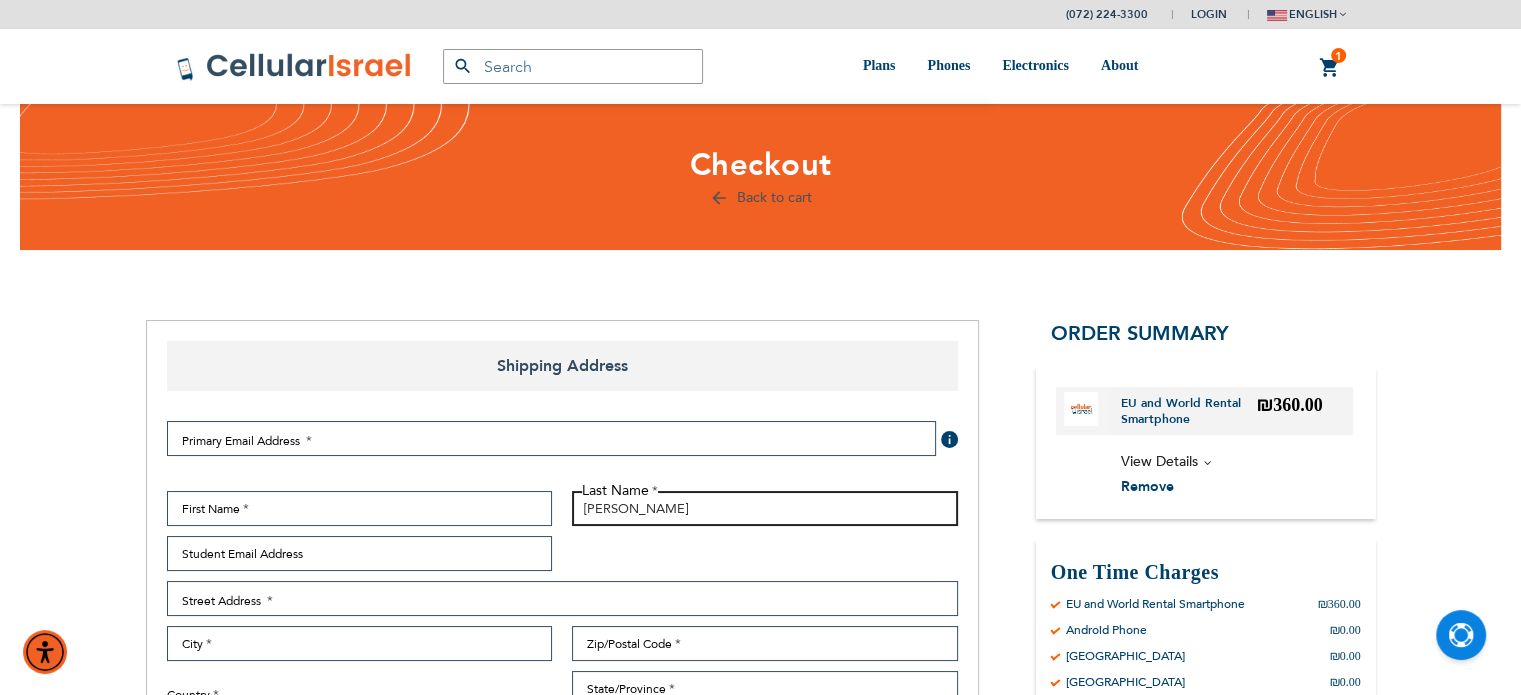 type on "[PERSON_NAME]" 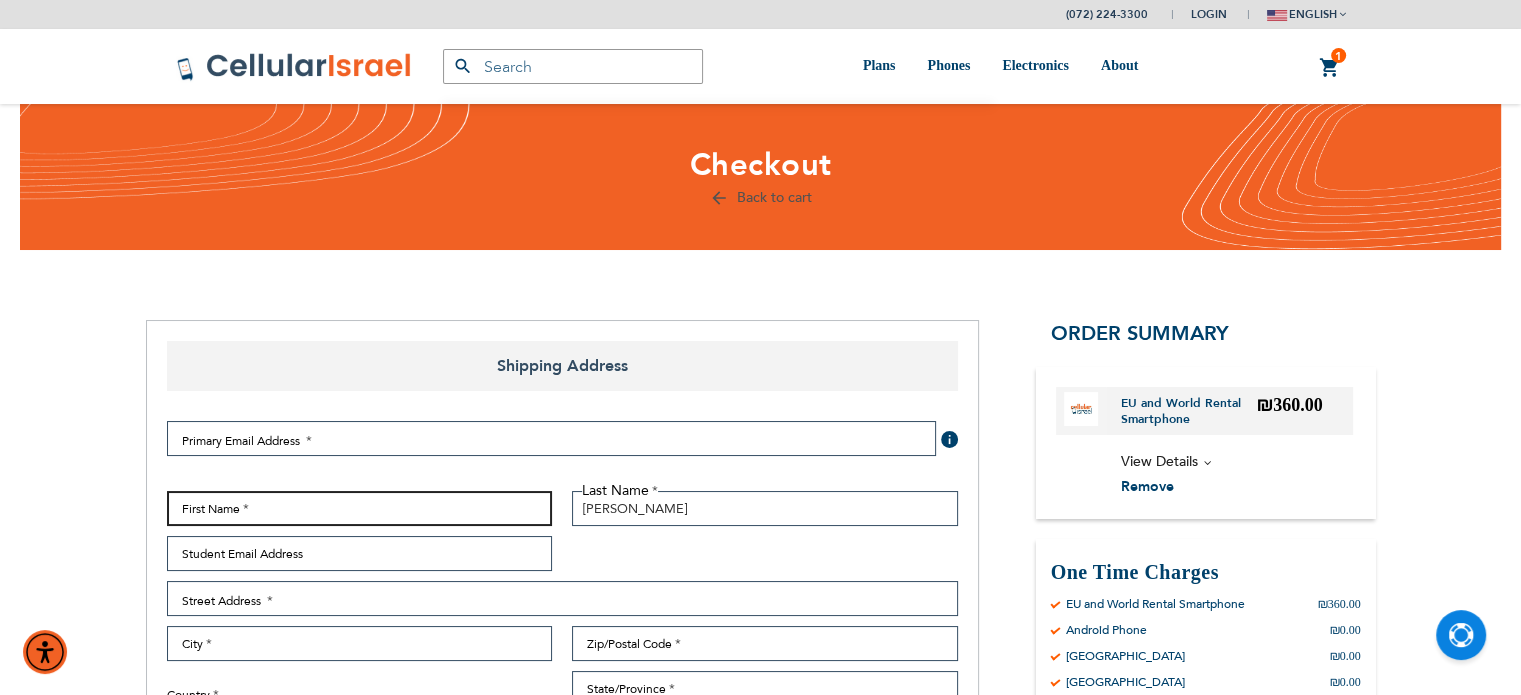 click on "First Name" at bounding box center (360, 508) 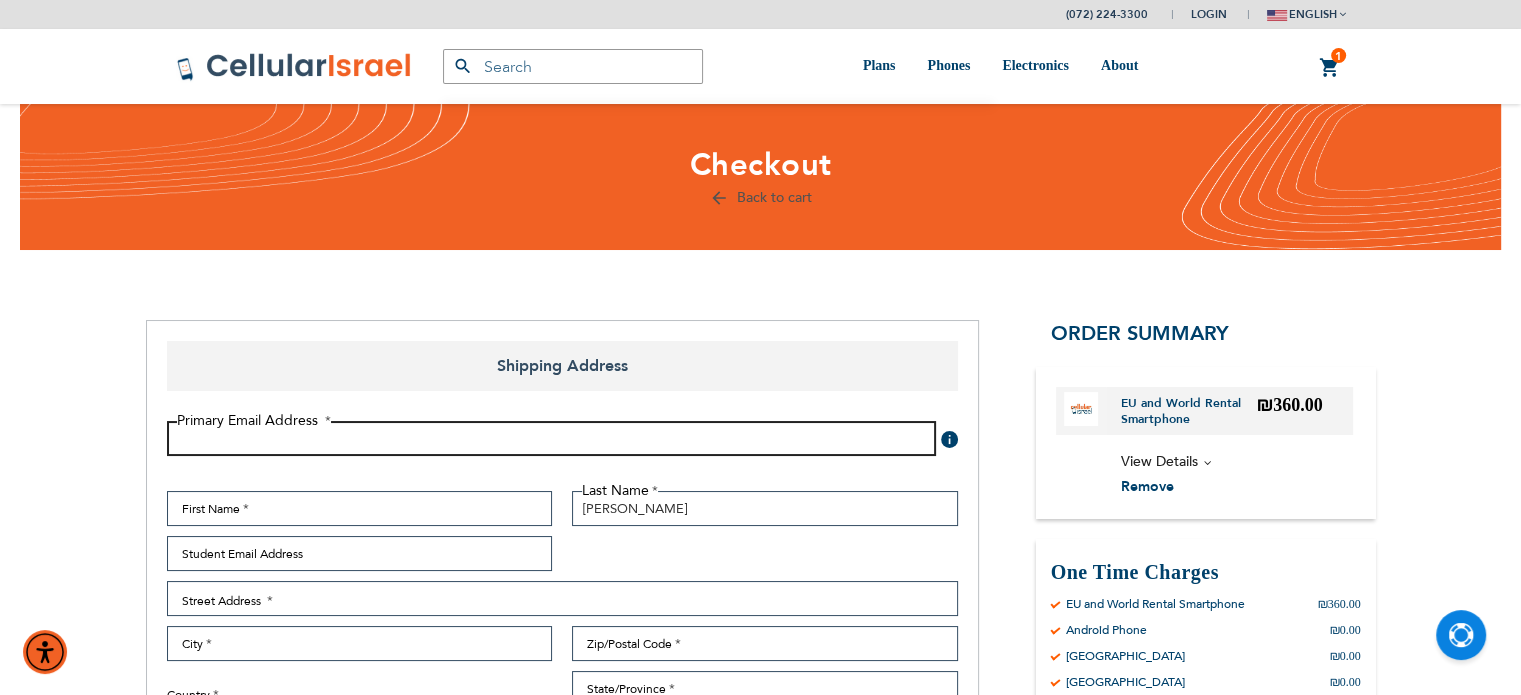 click on "Email Address" at bounding box center [551, 438] 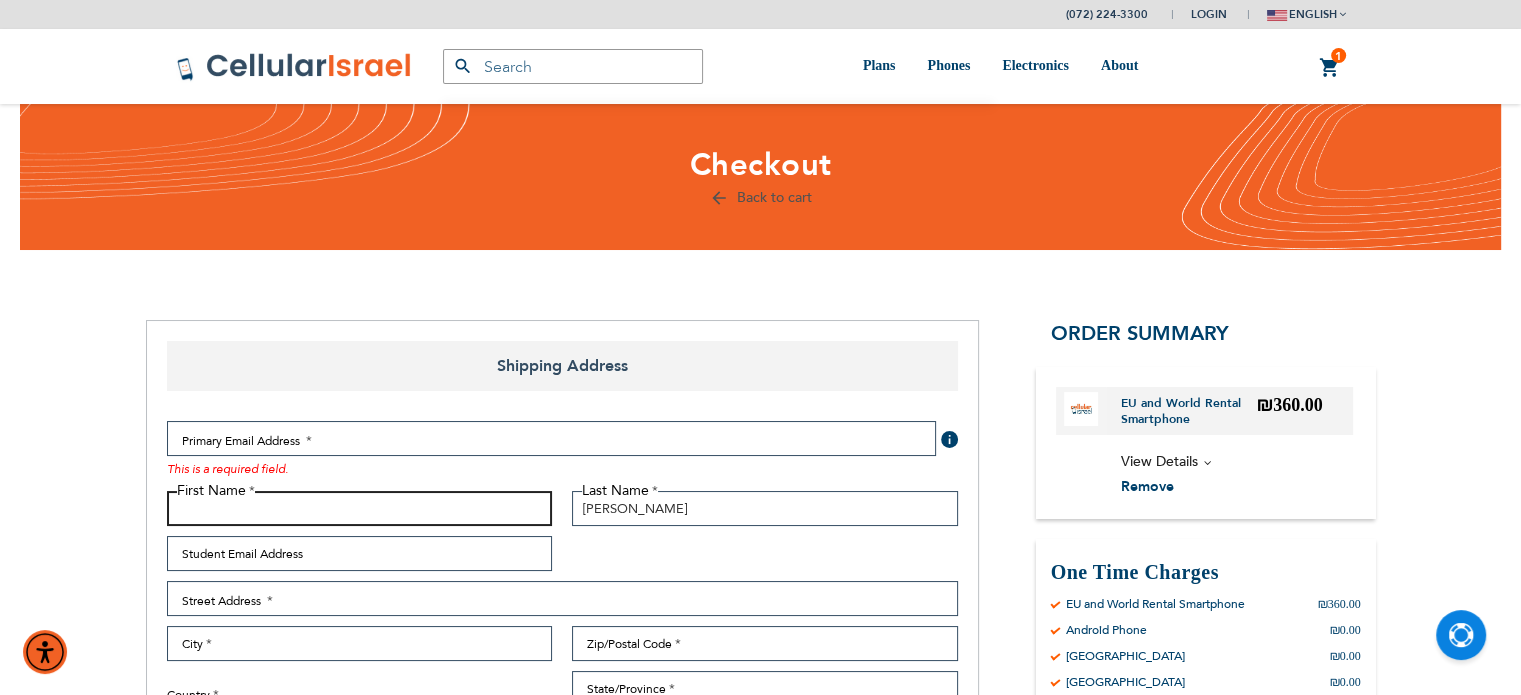 click on "First Name" at bounding box center [360, 508] 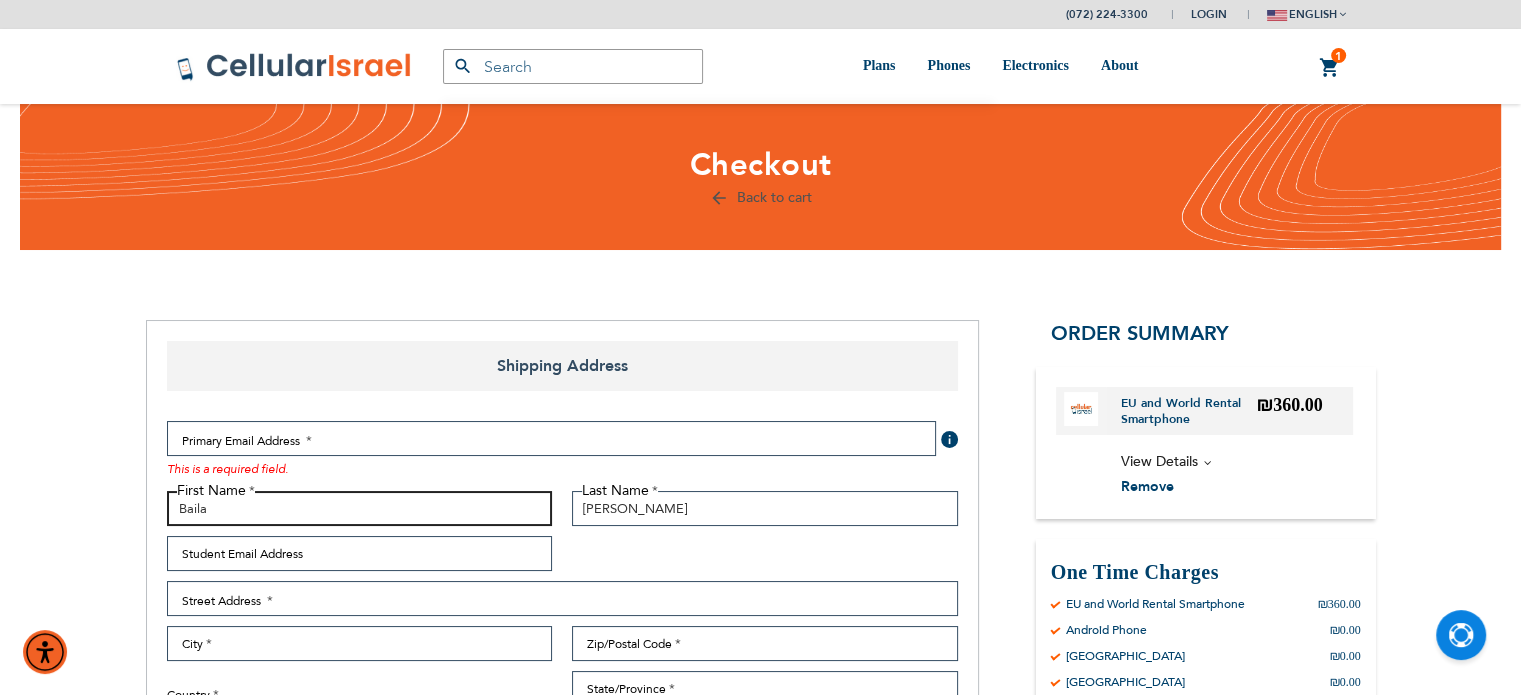 type on "Baila" 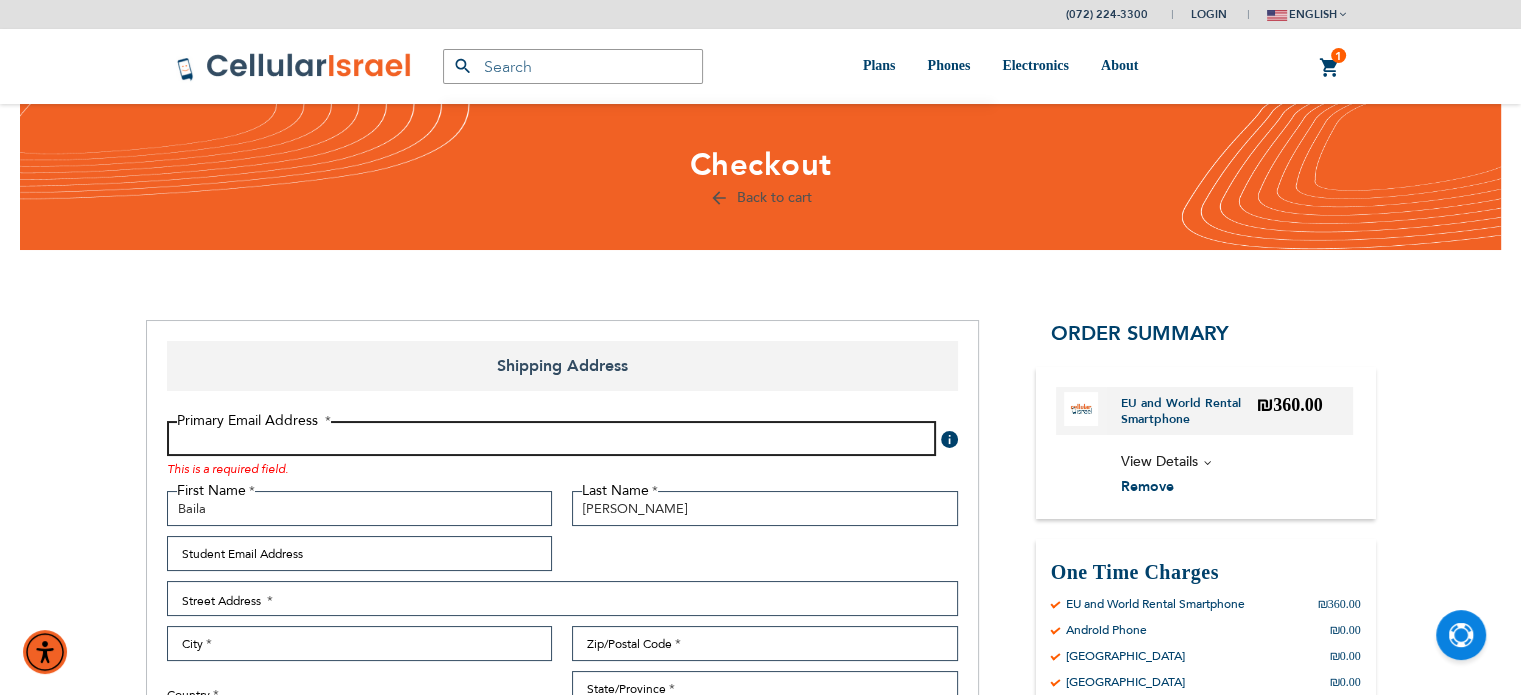 click on "Email Address" at bounding box center [551, 438] 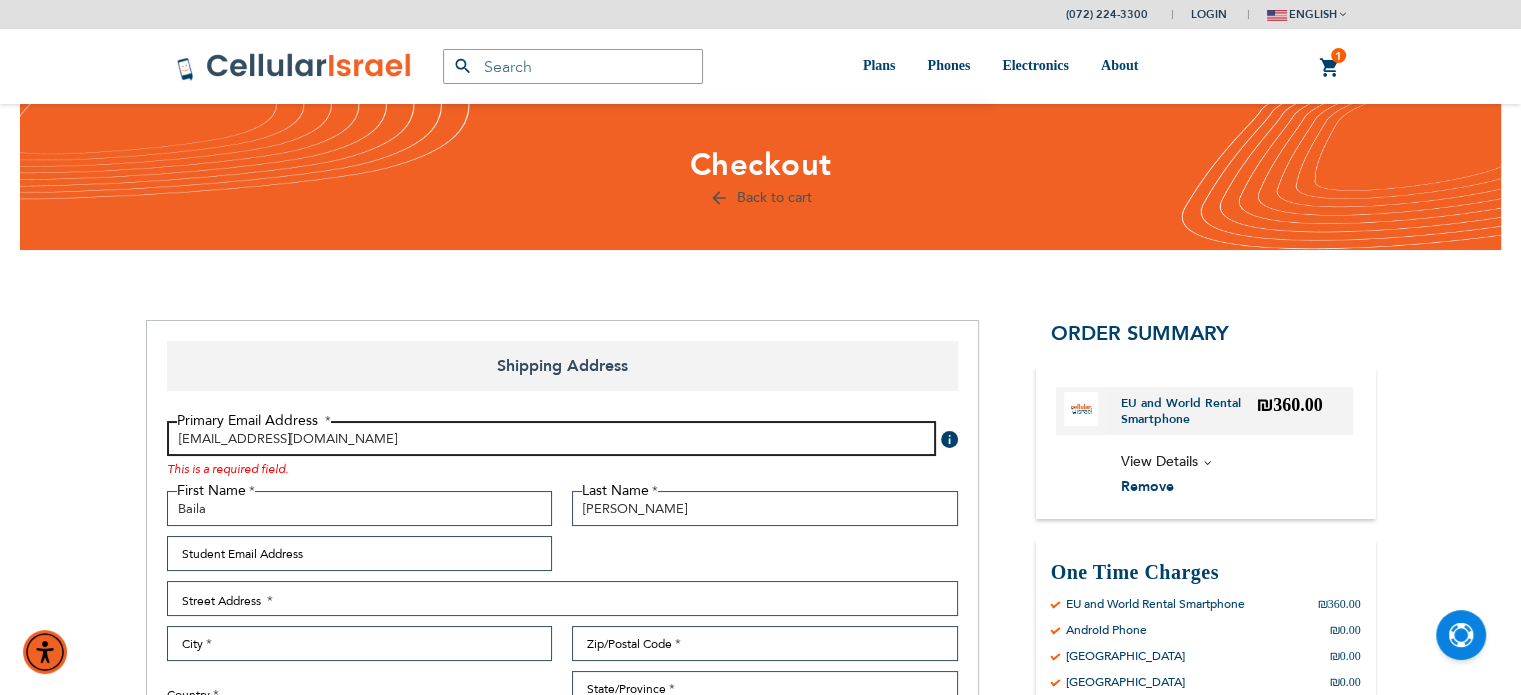 type on "[EMAIL_ADDRESS][DOMAIN_NAME]" 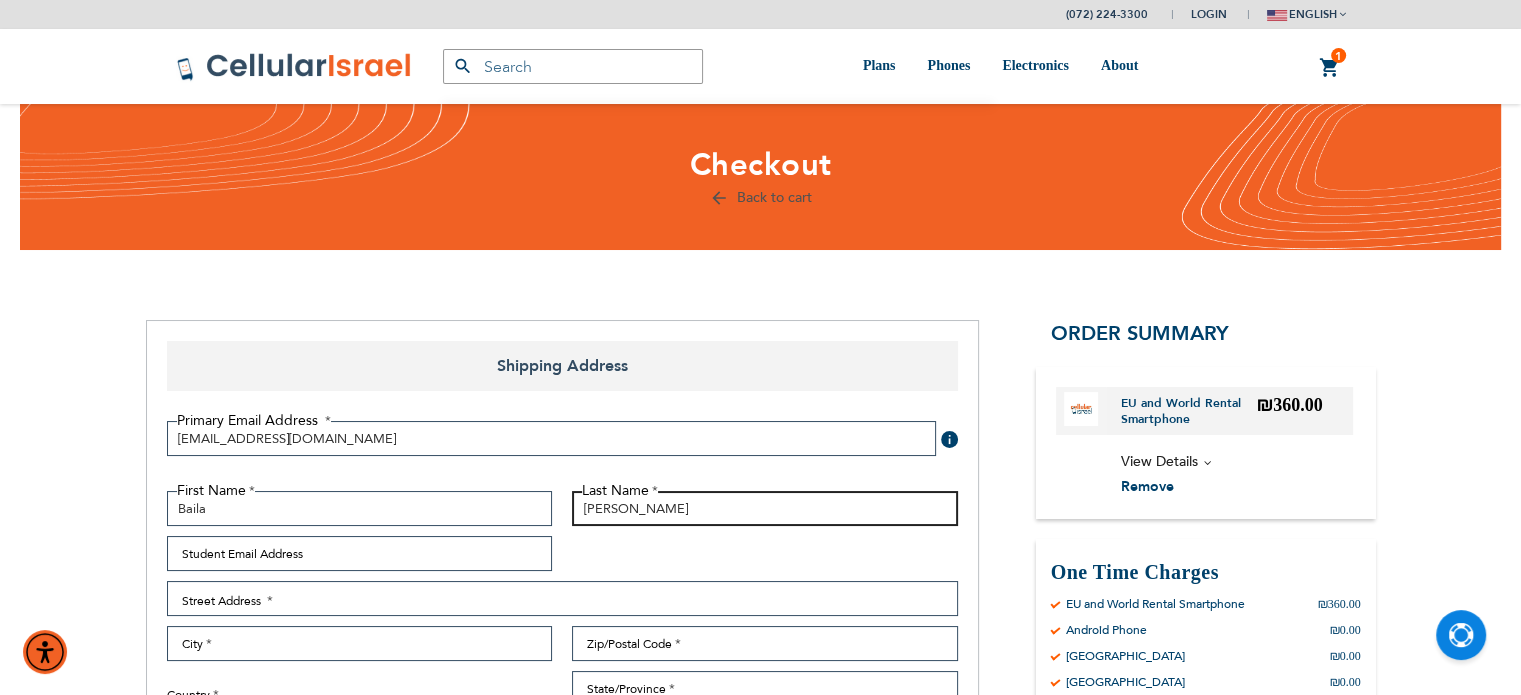 drag, startPoint x: 640, startPoint y: 509, endPoint x: 622, endPoint y: 508, distance: 18.027756 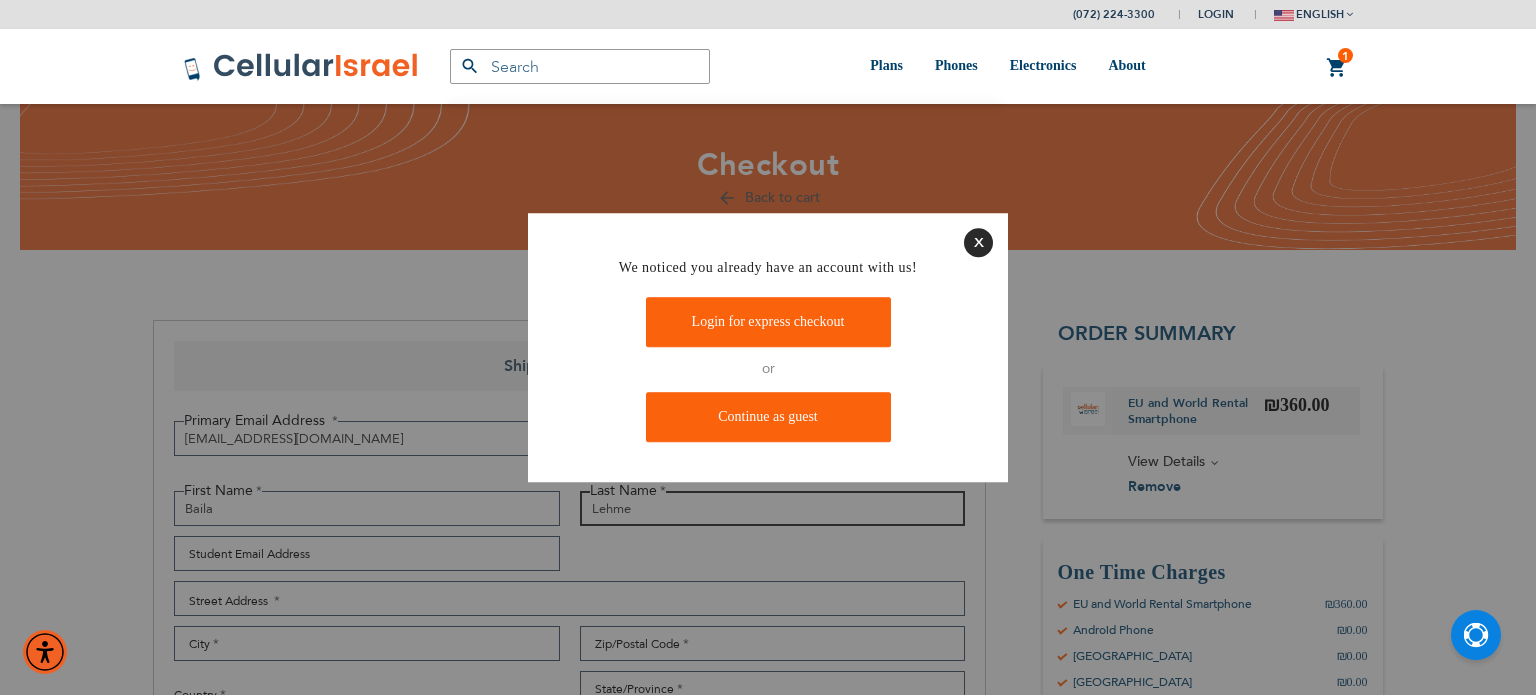 type on "Lehme" 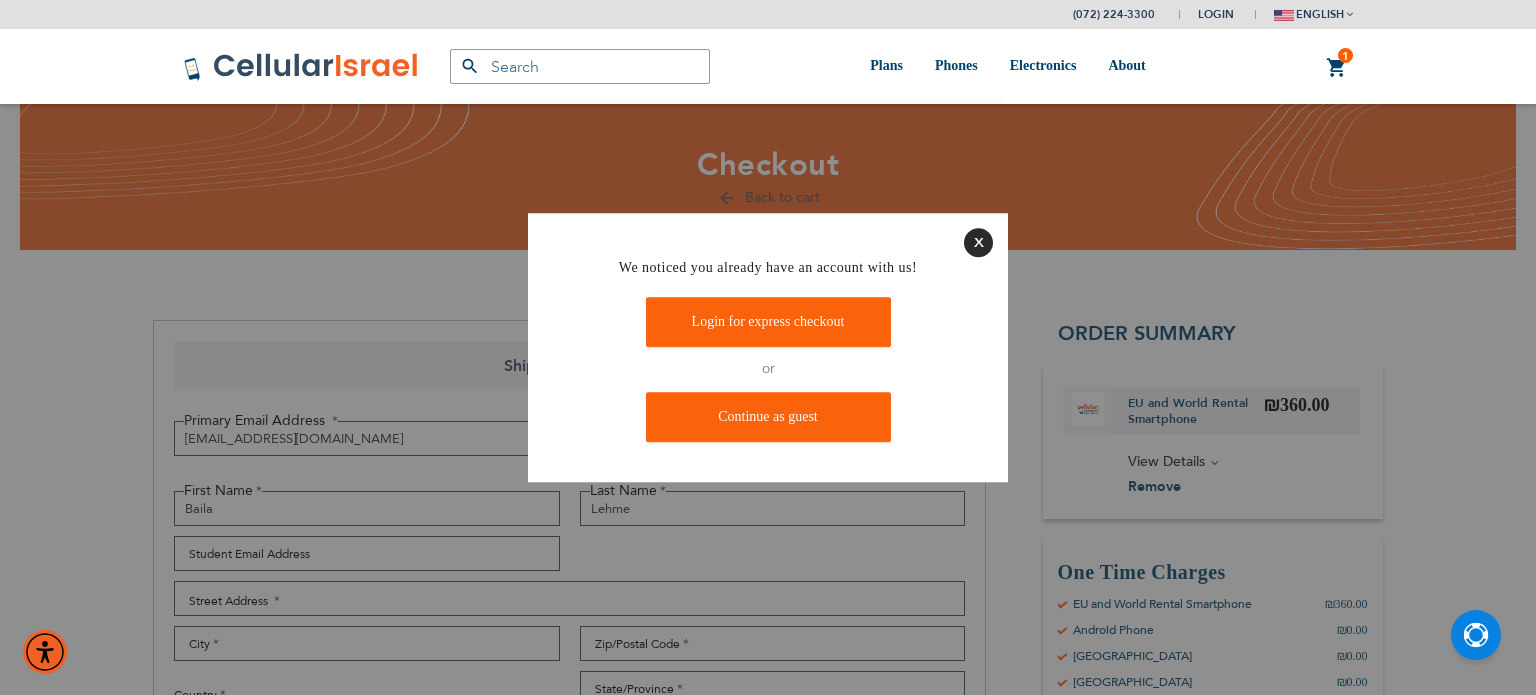 type 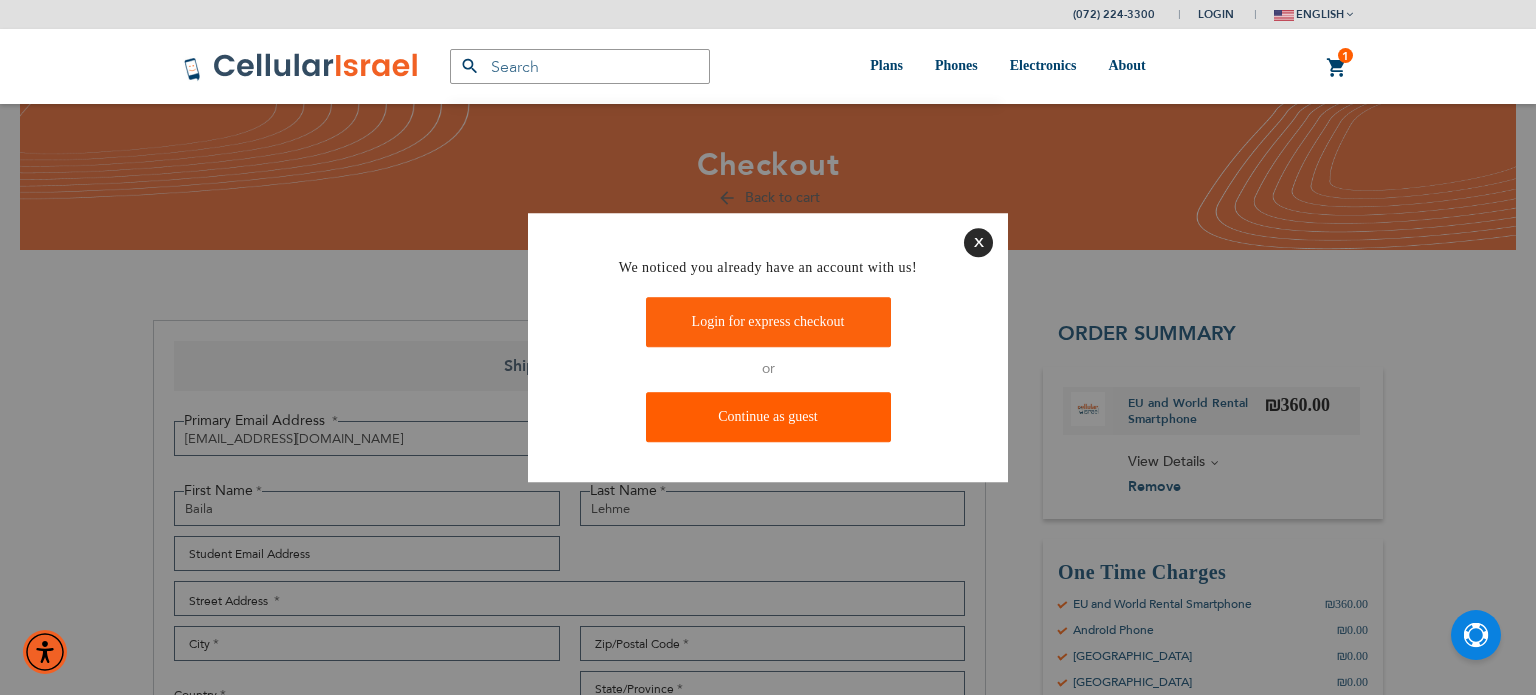 click on "Continue as guest" at bounding box center (768, 417) 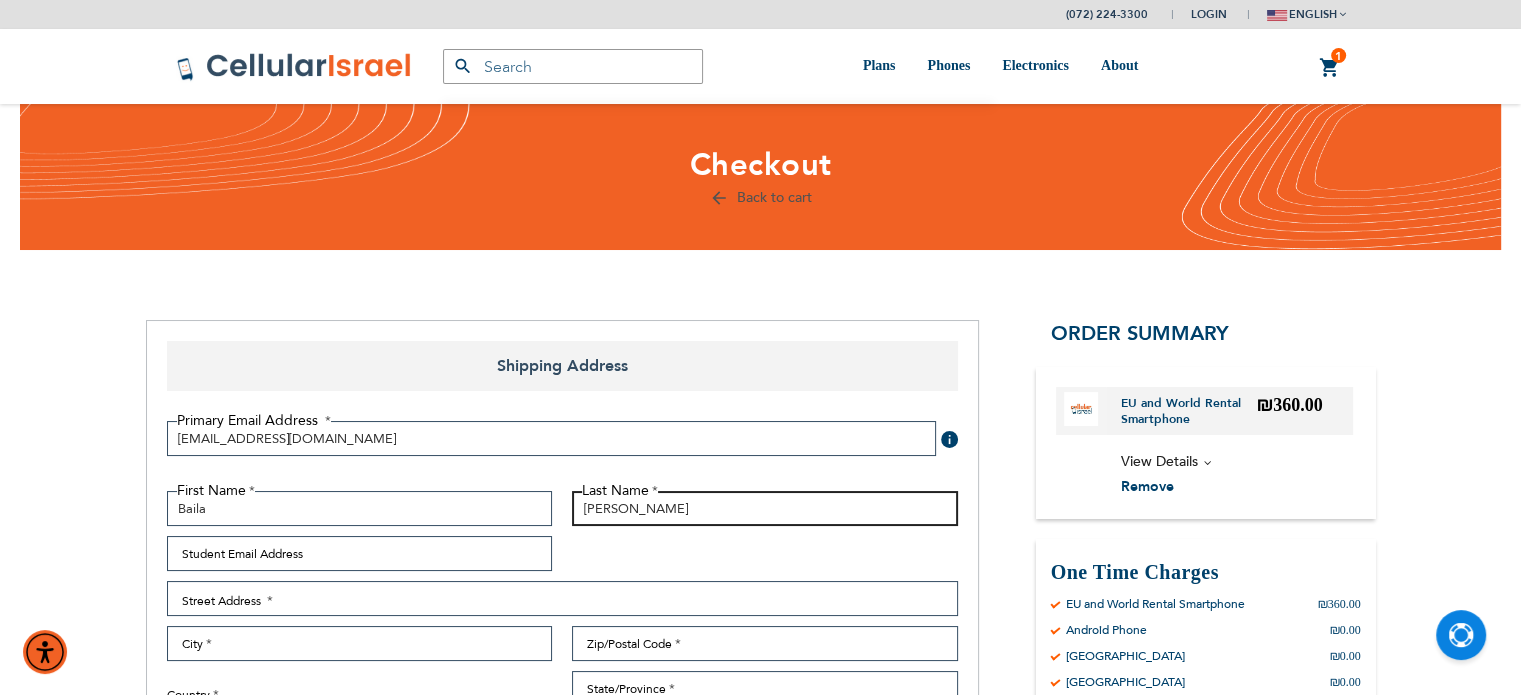 type on "[PERSON_NAME]" 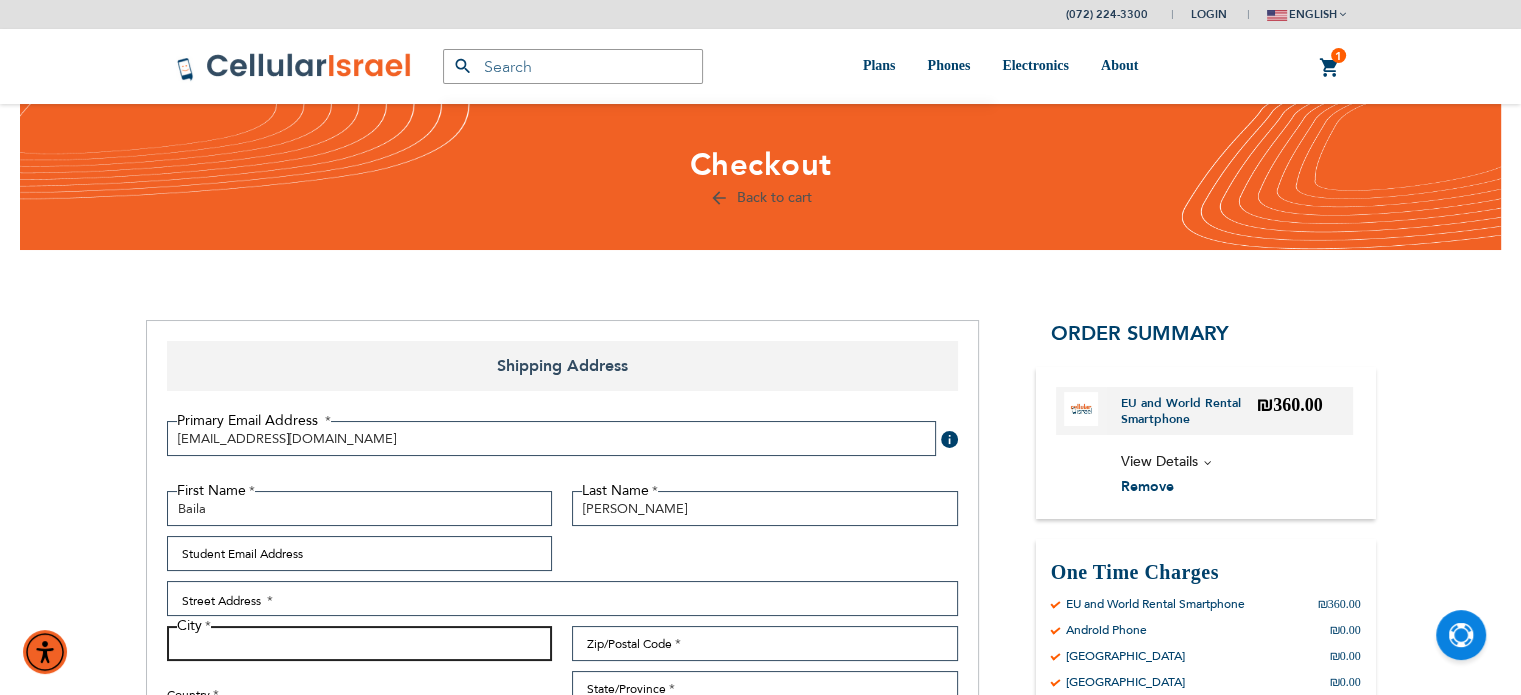 click on "City" at bounding box center [360, 643] 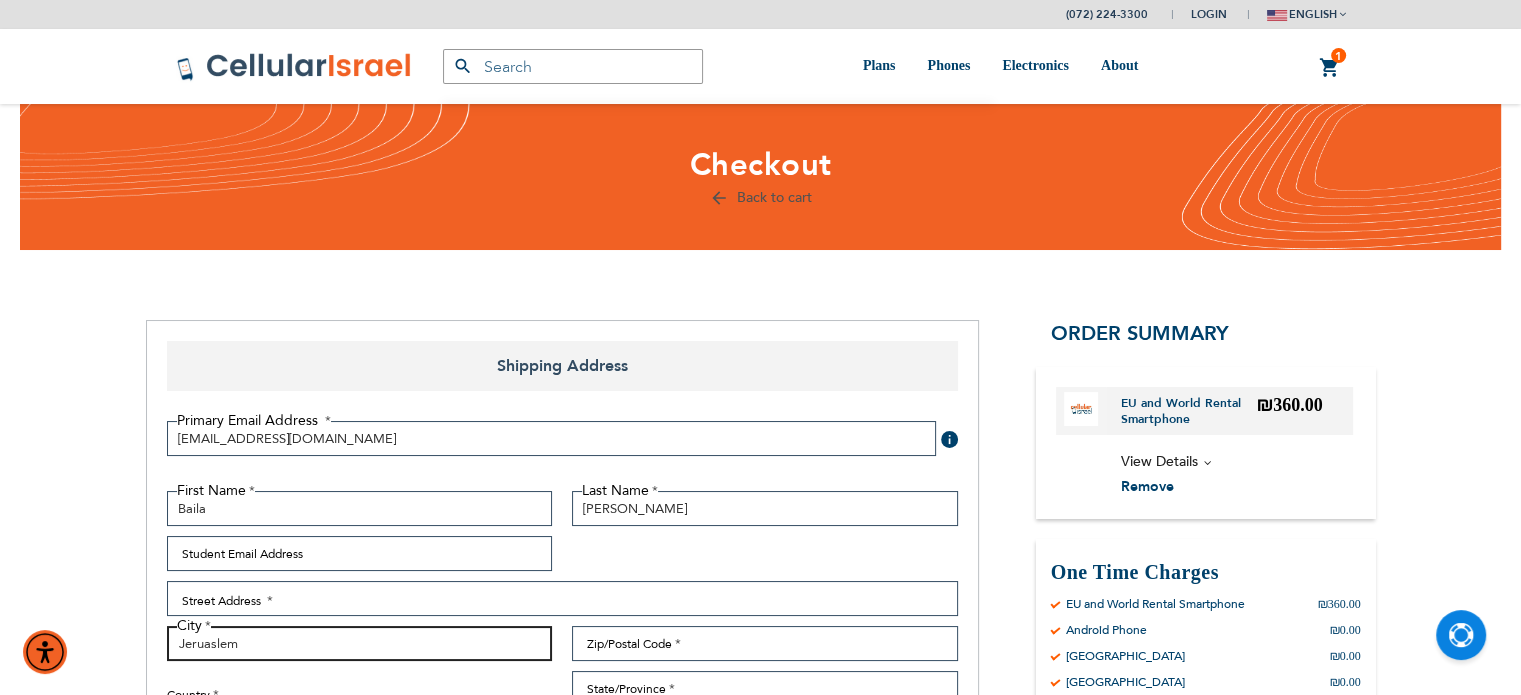 type on "Jeruaslem" 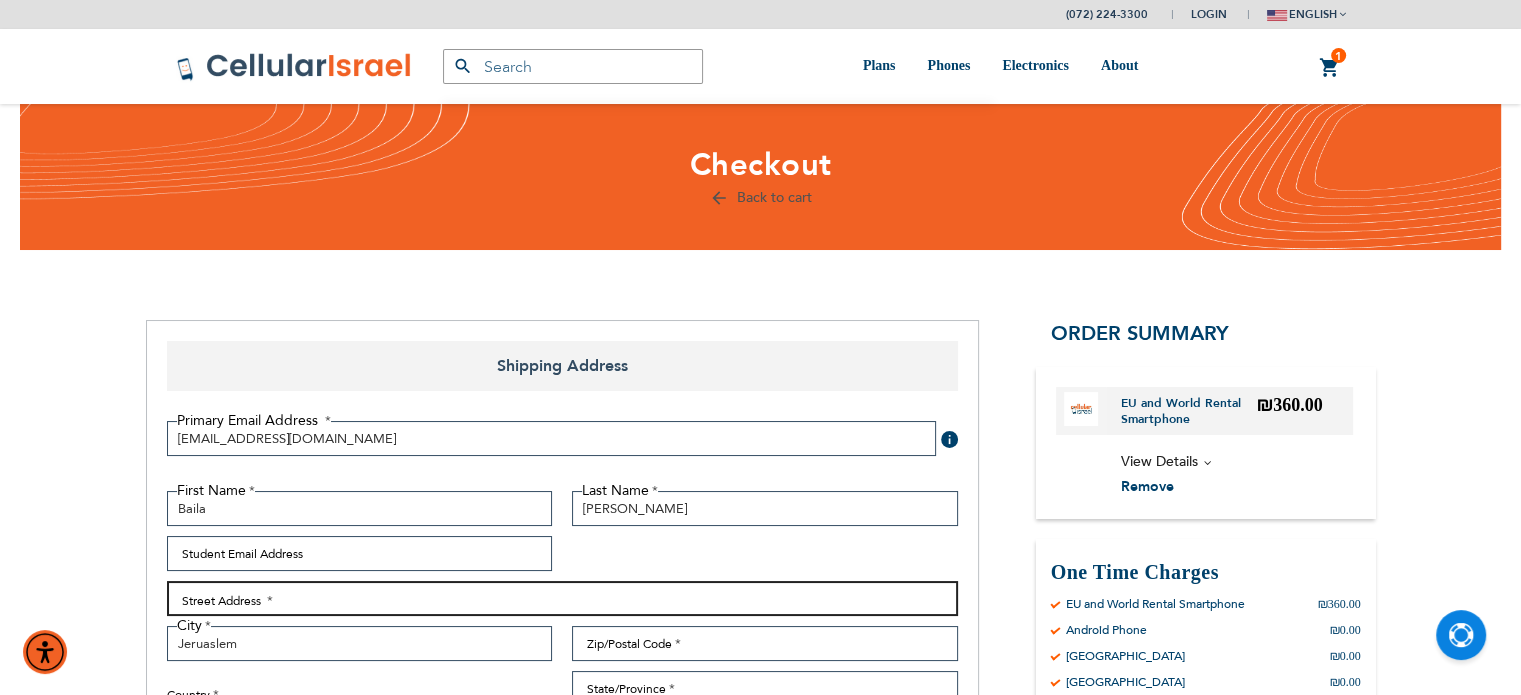 click on "Street Address: Line 1" at bounding box center [562, 598] 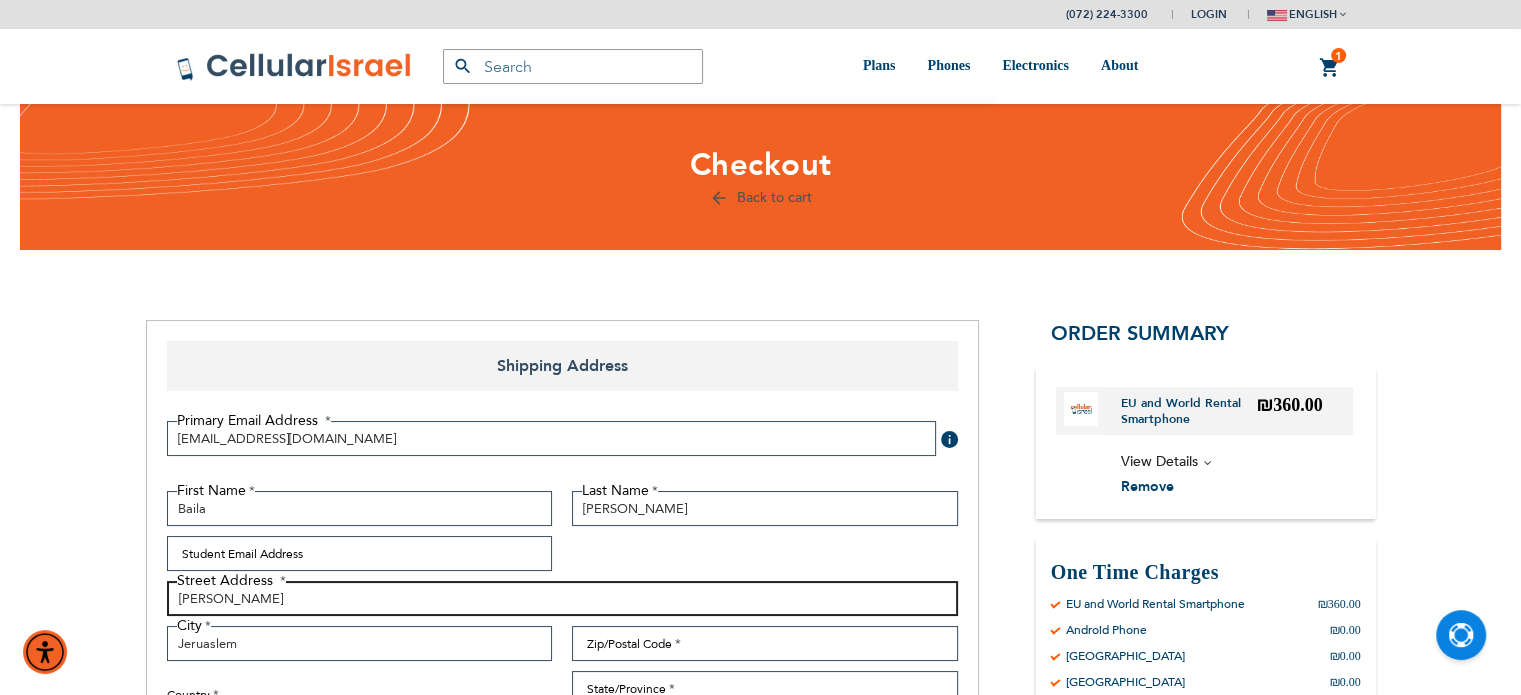 type on "[PERSON_NAME]" 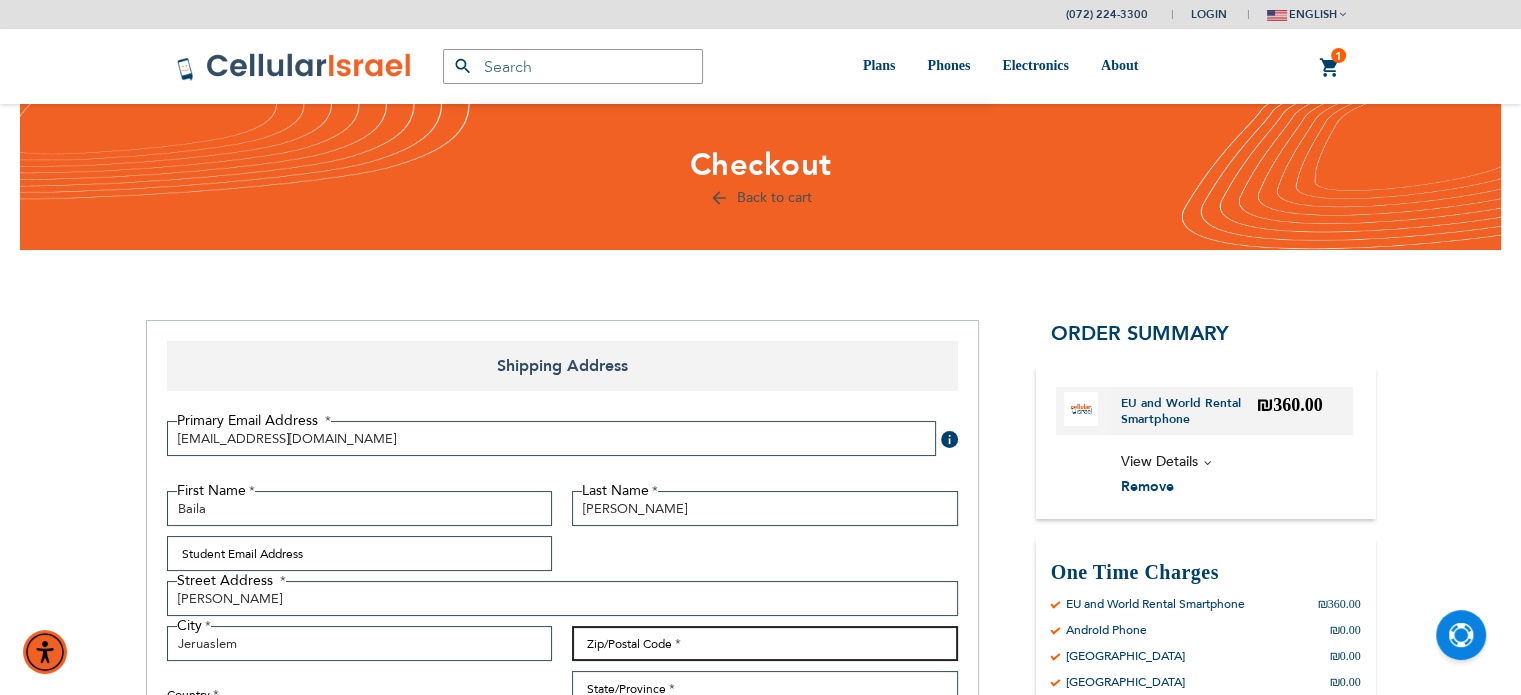 click on "Zip/Postal Code" at bounding box center [765, 643] 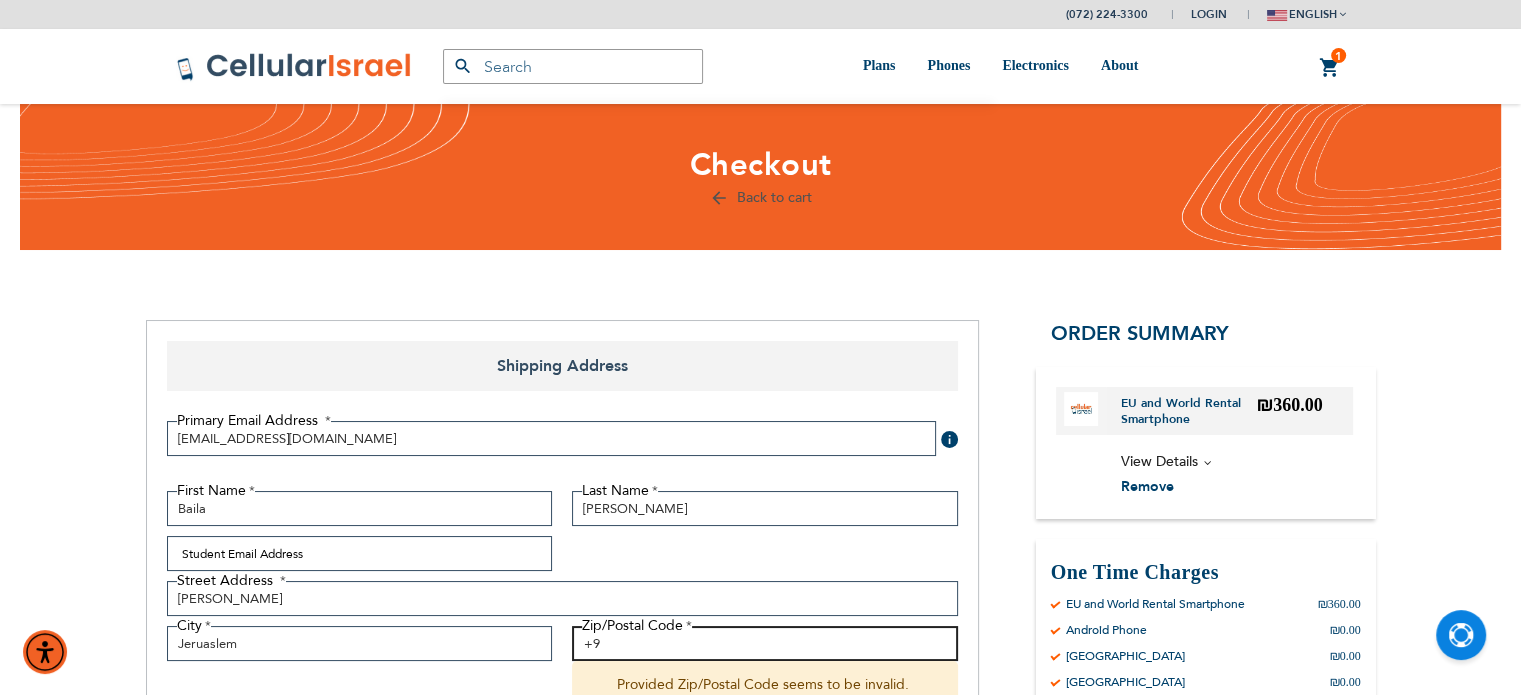 type on "+" 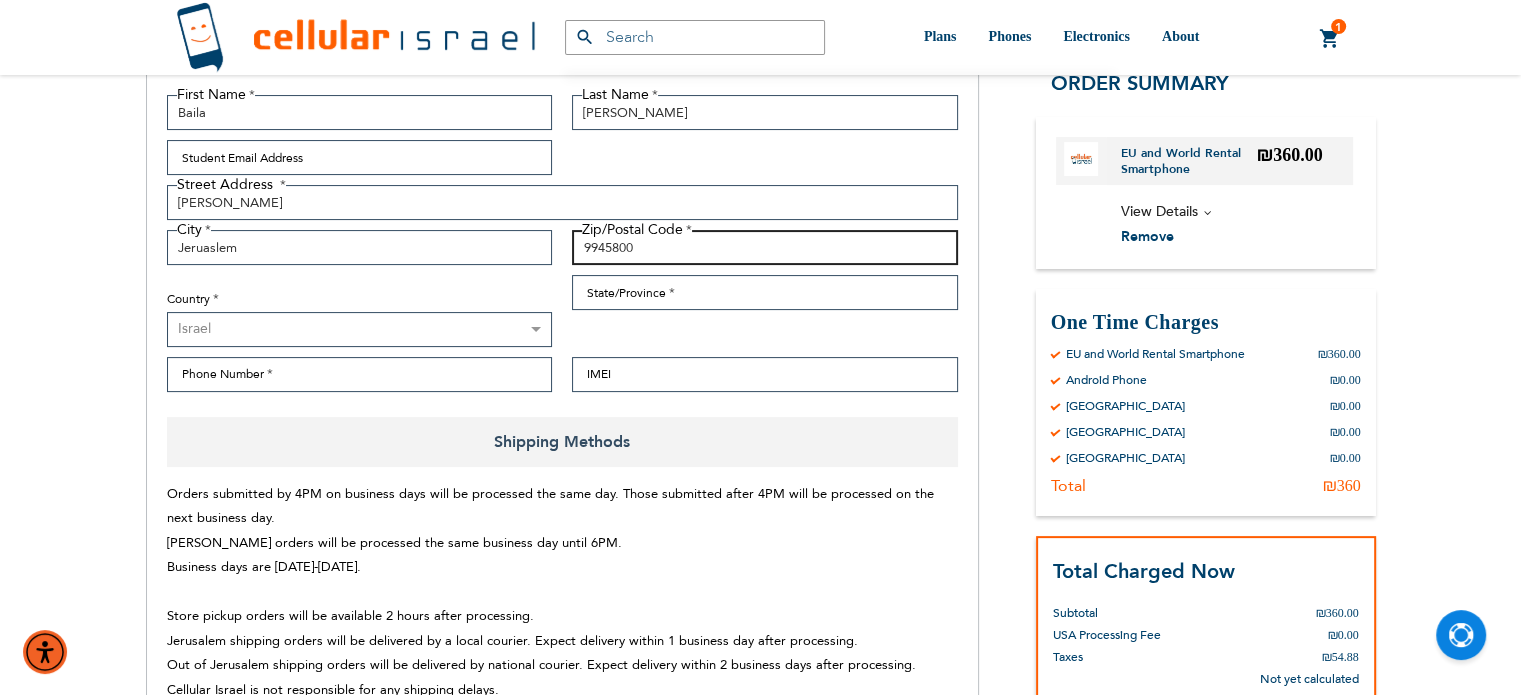 scroll, scrollTop: 393, scrollLeft: 0, axis: vertical 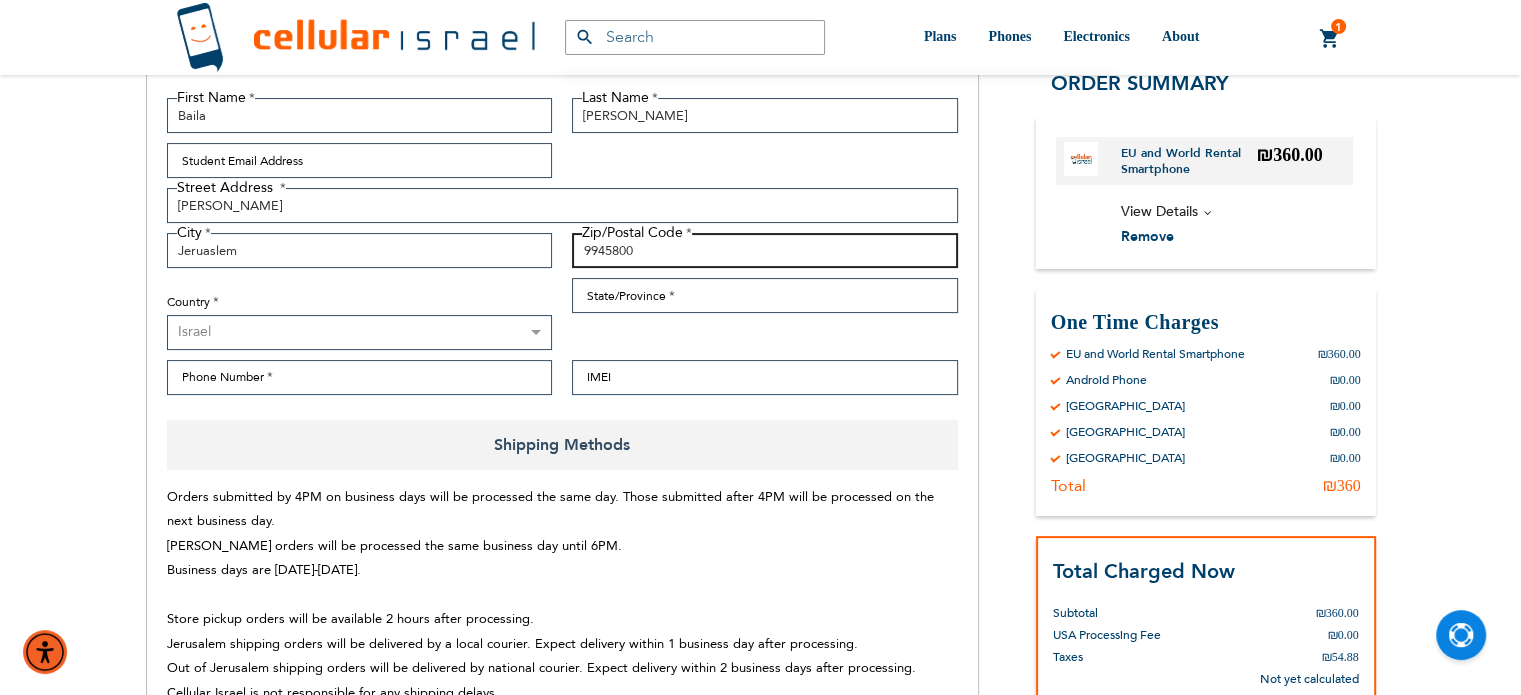 type on "9945800" 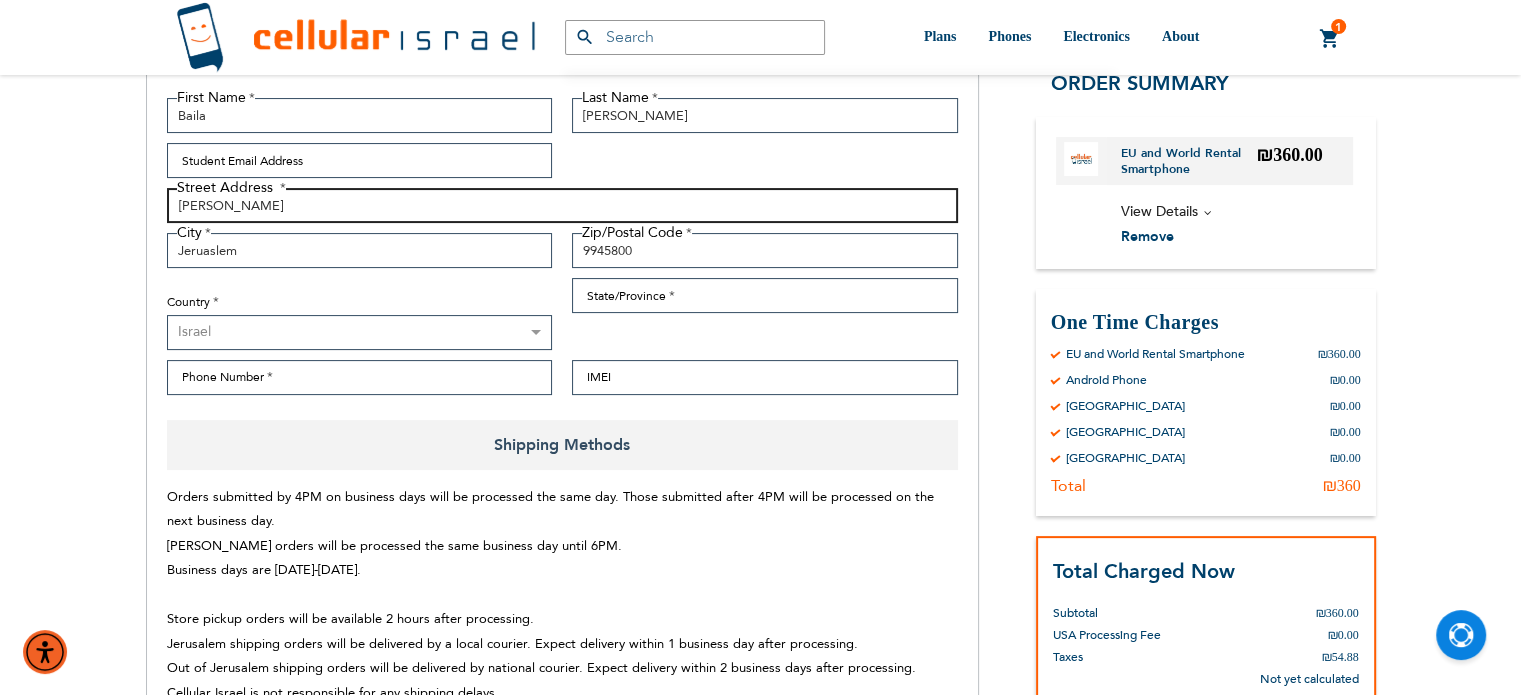 click on "[PERSON_NAME]" at bounding box center [562, 205] 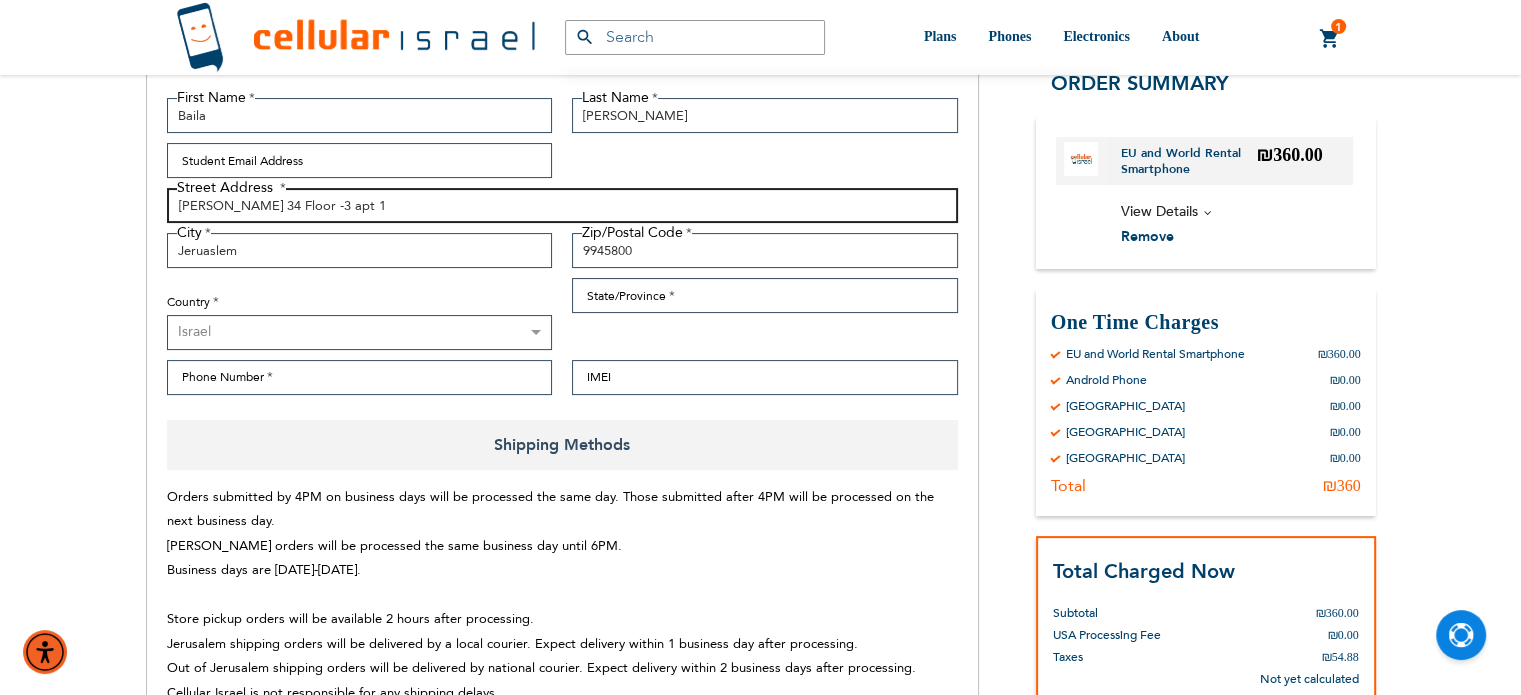 type on "[PERSON_NAME] 34 Floor -3 apt 1" 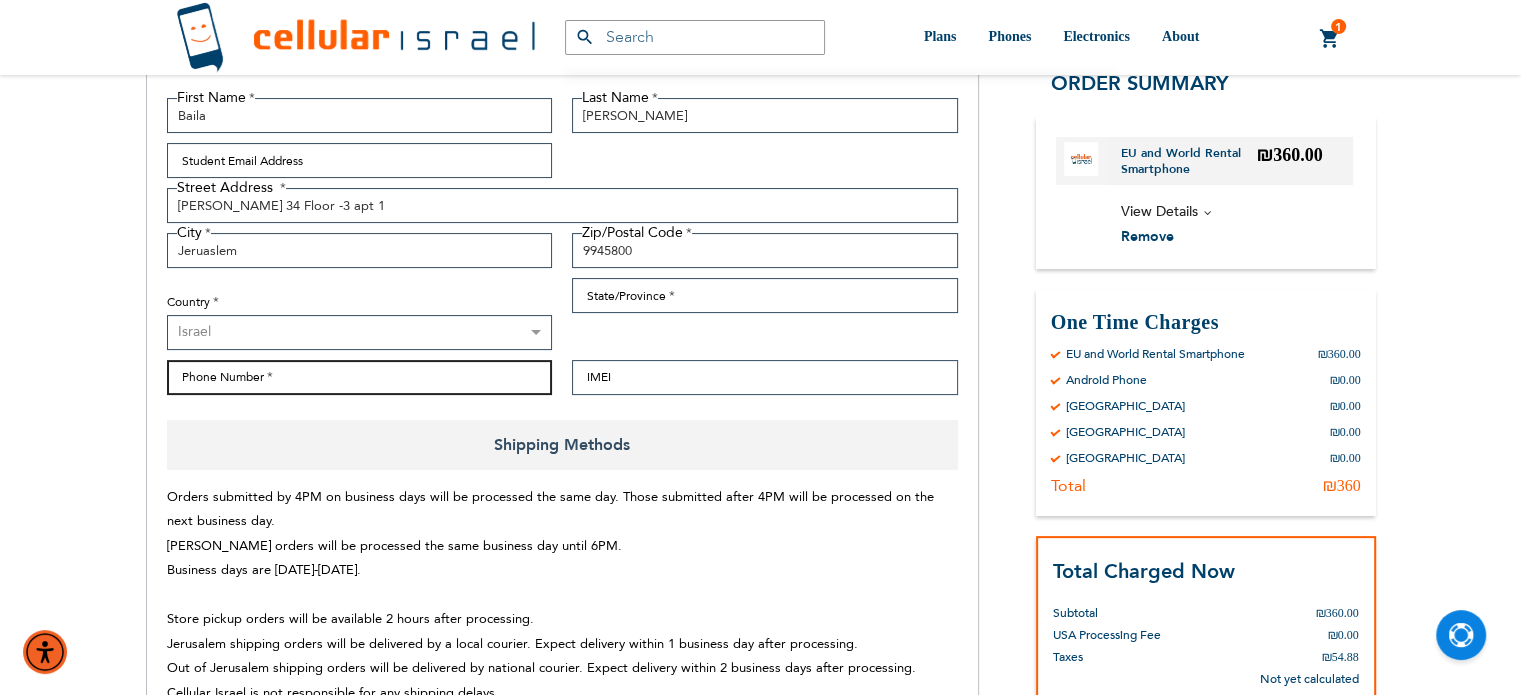 click on "Phone Number" at bounding box center [360, 377] 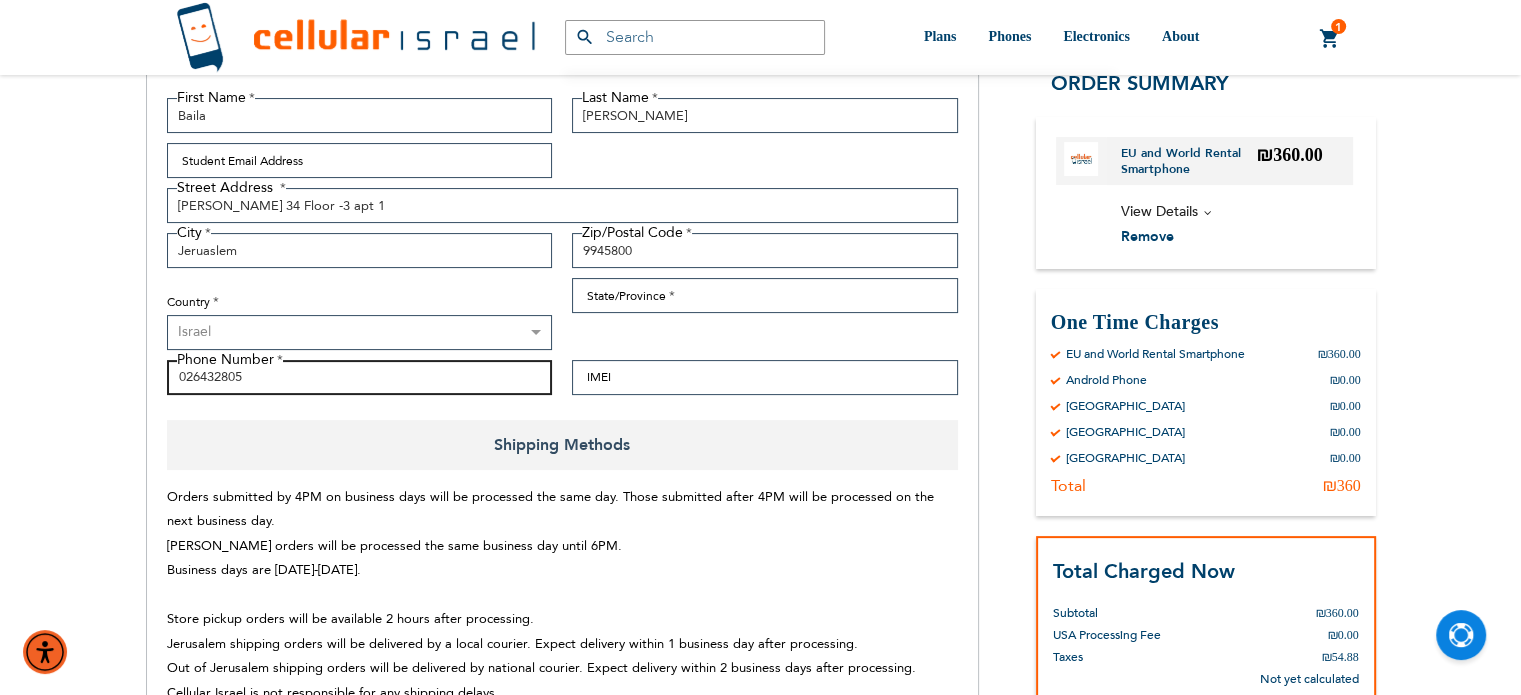 type on "026432805" 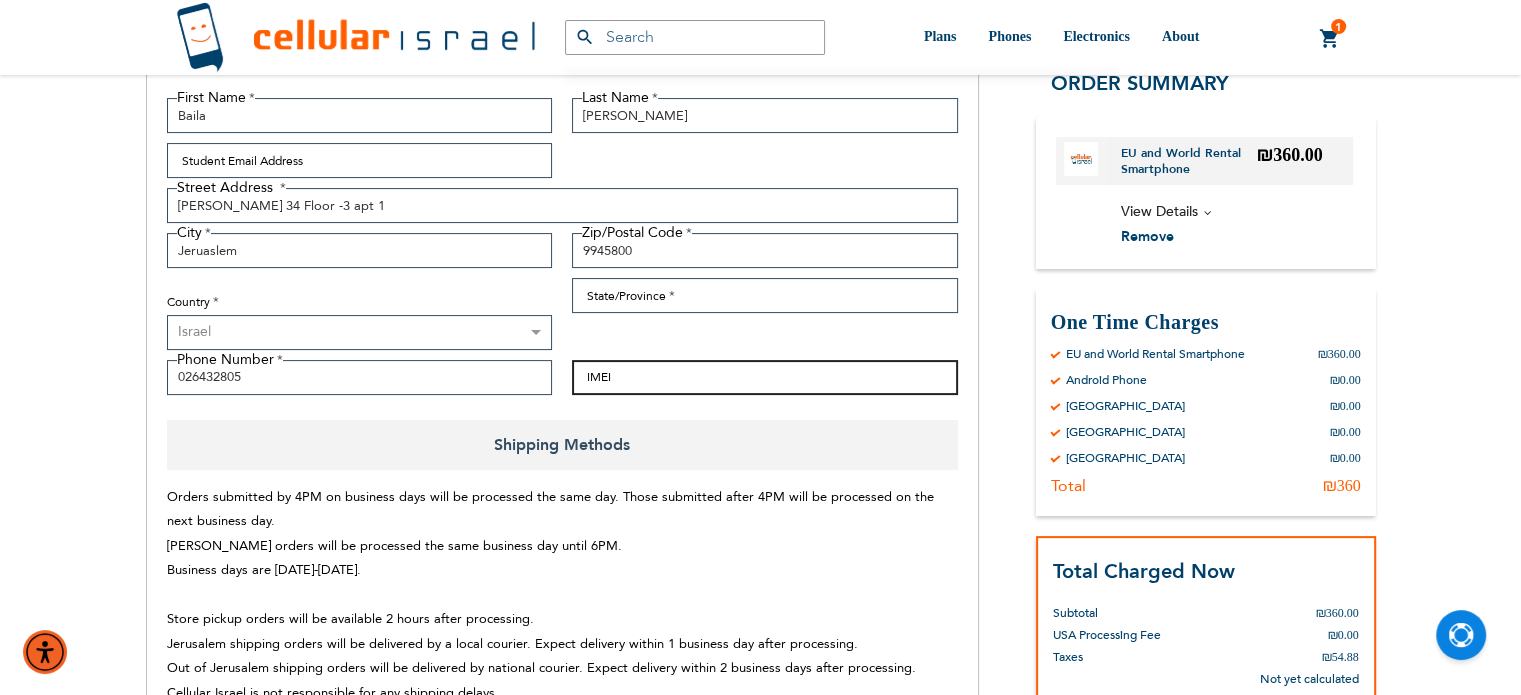 click on "IMEI" at bounding box center [765, 377] 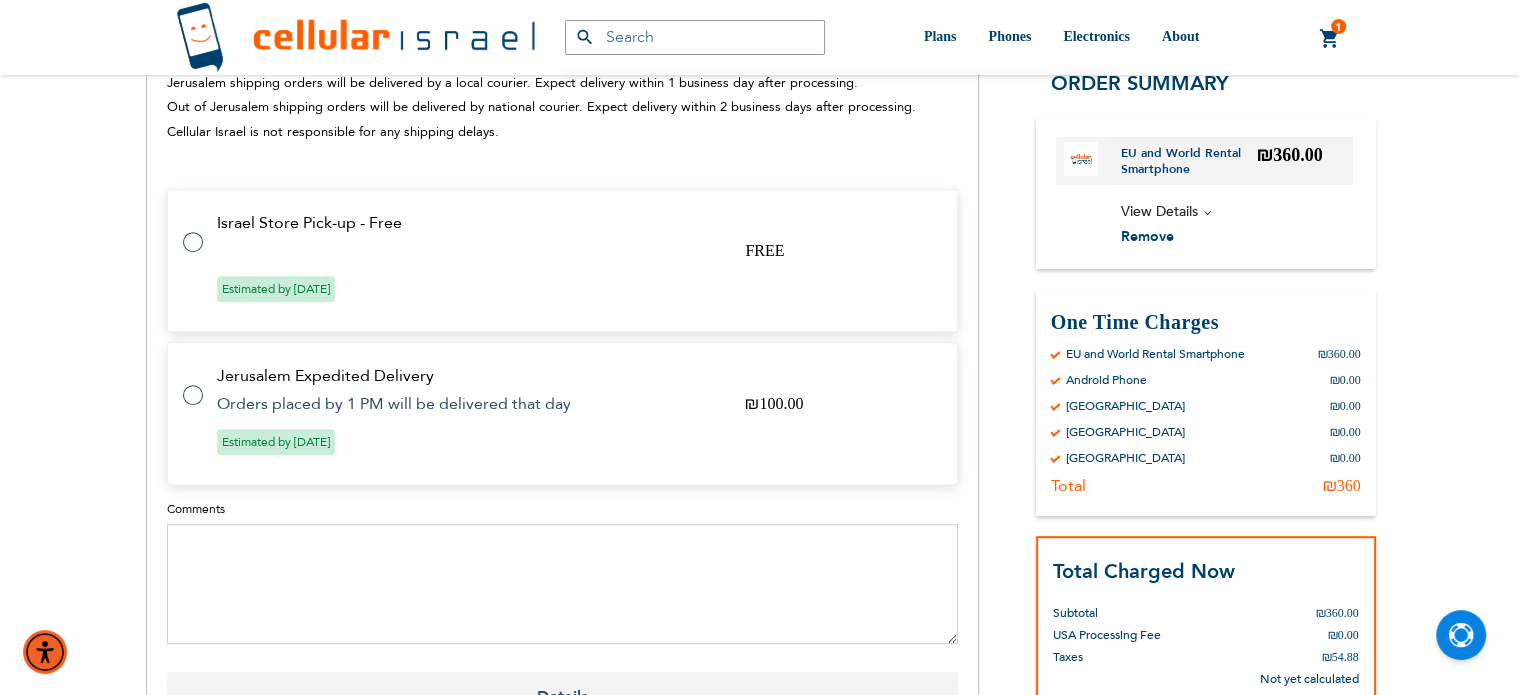 scroll, scrollTop: 978, scrollLeft: 0, axis: vertical 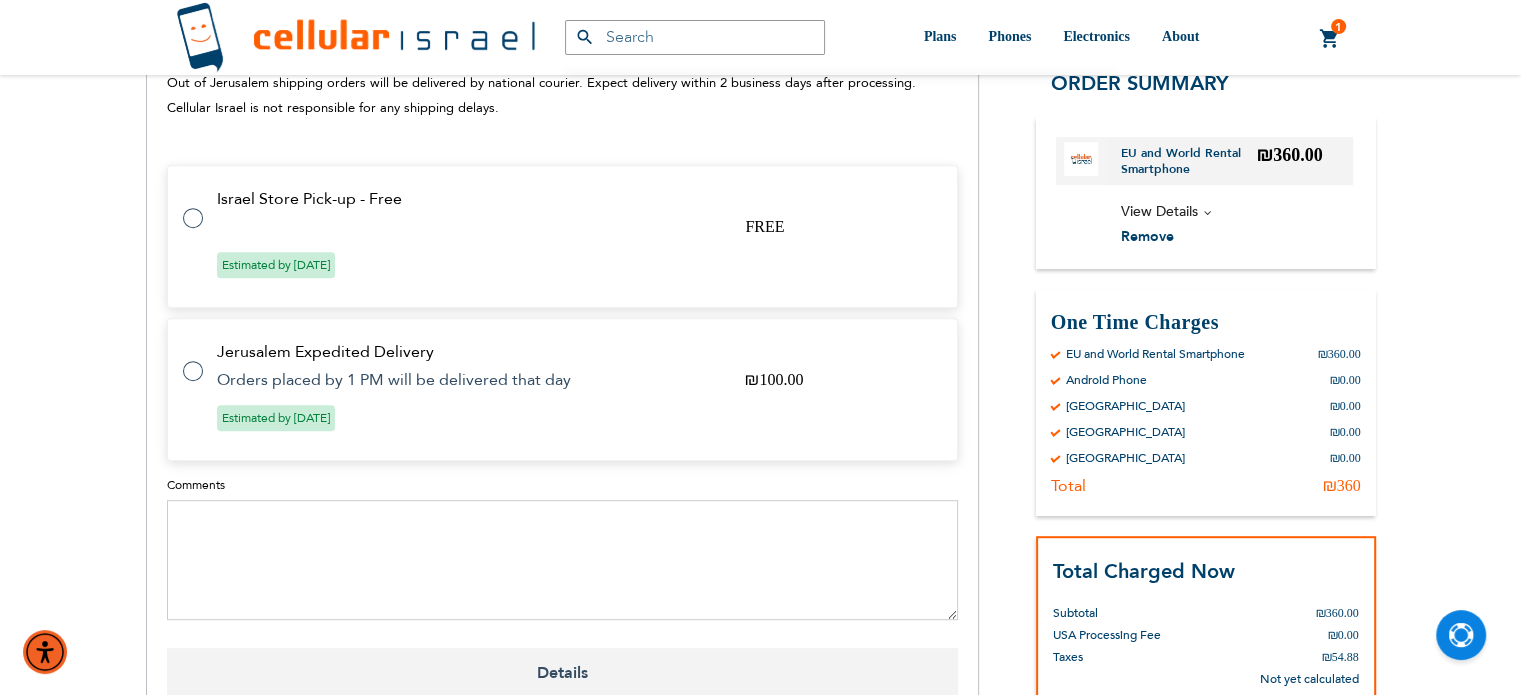 type on "0526725435" 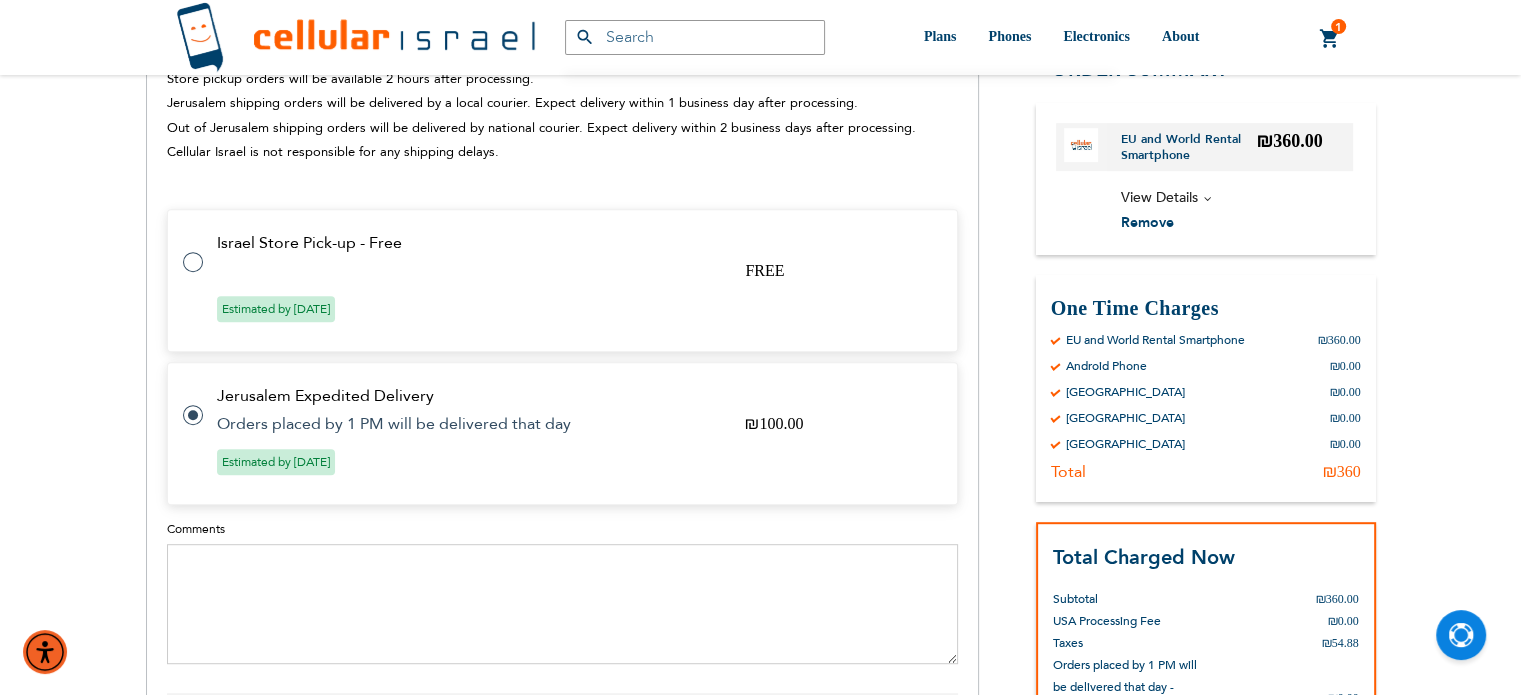 scroll, scrollTop: 1022, scrollLeft: 0, axis: vertical 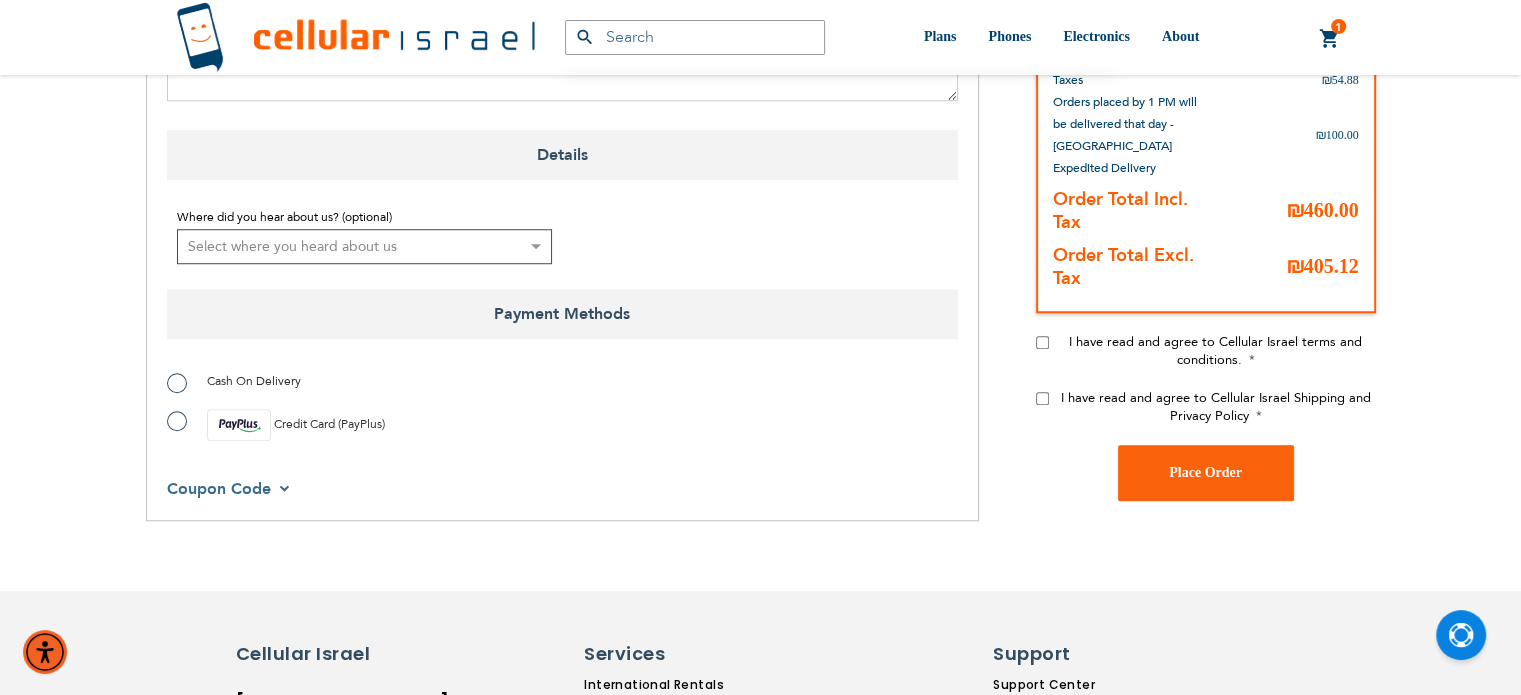 click on "Select where you heard about us Existing Customer Friend Other School/Group BP Kol Bramah Echo Torah Times Kol Haolam Kosher Trip Adviser bestfone ShukiPhone Kesher Cellular [PERSON_NAME] Planet Cell BP Graphics Newcomers Guide Kesher Cellular HCC Pen Masa Umatan Ezras Achim calendar Lakewood Directory Hamodia Online Yeshiva store Vacation [GEOGRAPHIC_DATA] [GEOGRAPHIC_DATA][PERSON_NAME][GEOGRAPHIC_DATA] Best Sim Nati Jewish Pocket Guide Jewish Business Directory Whats Doing in [GEOGRAPHIC_DATA] [PERSON_NAME] Best Sim Online Search [PERSON_NAME] [PERSON_NAME] Shimmy [PERSON_NAME] Nefesh [PERSON_NAME]" at bounding box center [365, 246] 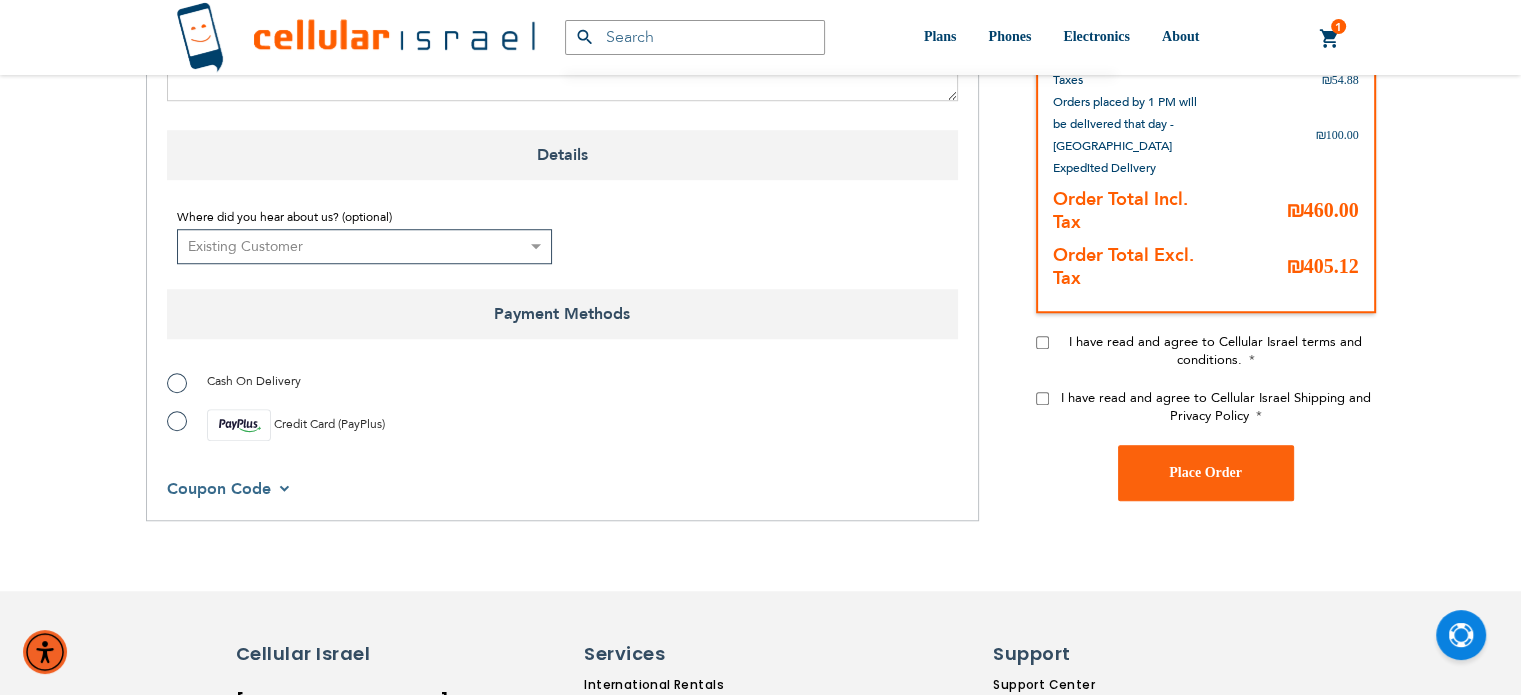 click on "Select where you heard about us Existing Customer Friend Other School/Group BP Kol Bramah Echo Torah Times Kol Haolam Kosher Trip Adviser bestfone ShukiPhone Kesher Cellular [PERSON_NAME] Planet Cell BP Graphics Newcomers Guide Kesher Cellular HCC Pen Masa Umatan Ezras Achim calendar Lakewood Directory Hamodia Online Yeshiva store Vacation [GEOGRAPHIC_DATA] [GEOGRAPHIC_DATA][PERSON_NAME][GEOGRAPHIC_DATA] Best Sim Nati Jewish Pocket Guide Jewish Business Directory Whats Doing in [GEOGRAPHIC_DATA] [PERSON_NAME] Best Sim Online Search [PERSON_NAME] [PERSON_NAME] Shimmy [PERSON_NAME] Nefesh [PERSON_NAME]" at bounding box center (365, 246) 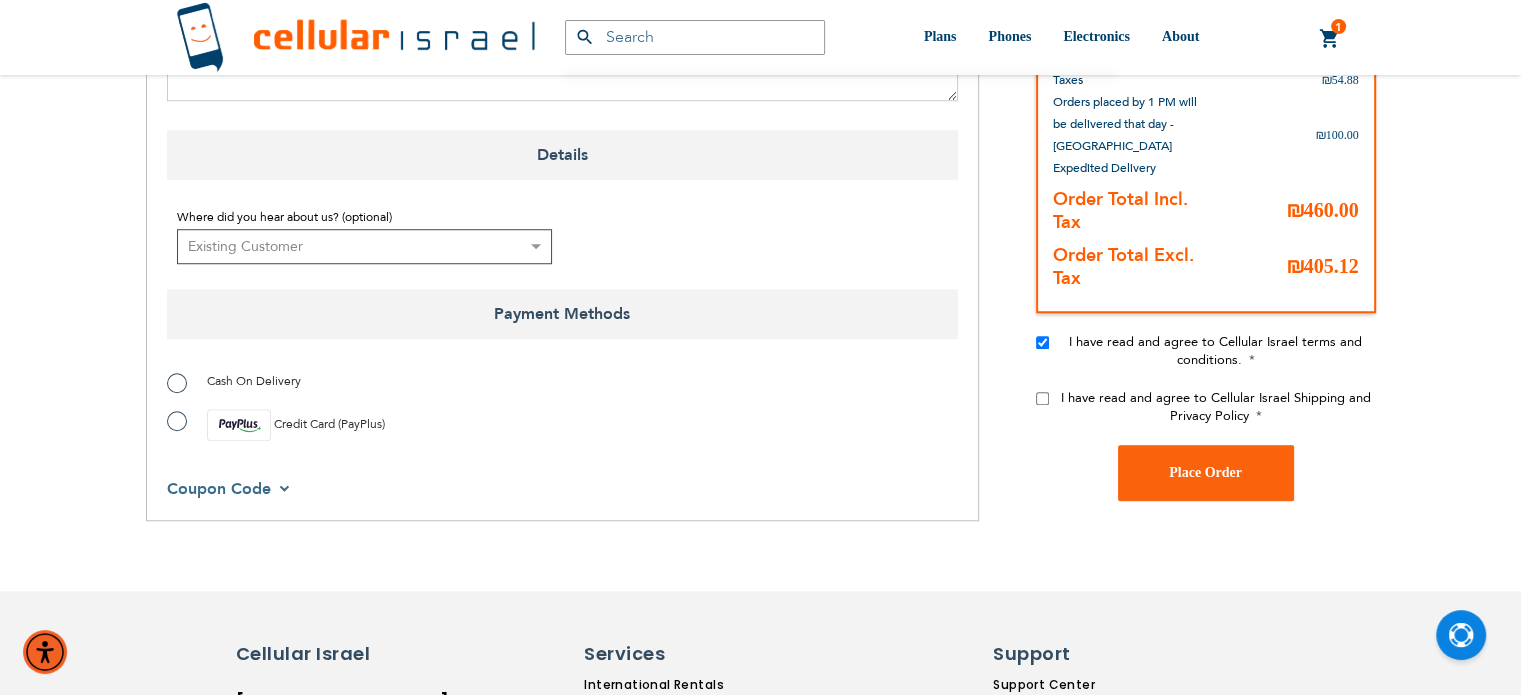click on "I have read and agree to Cellular Israel Shipping and Privacy Policy" at bounding box center (1042, 398) 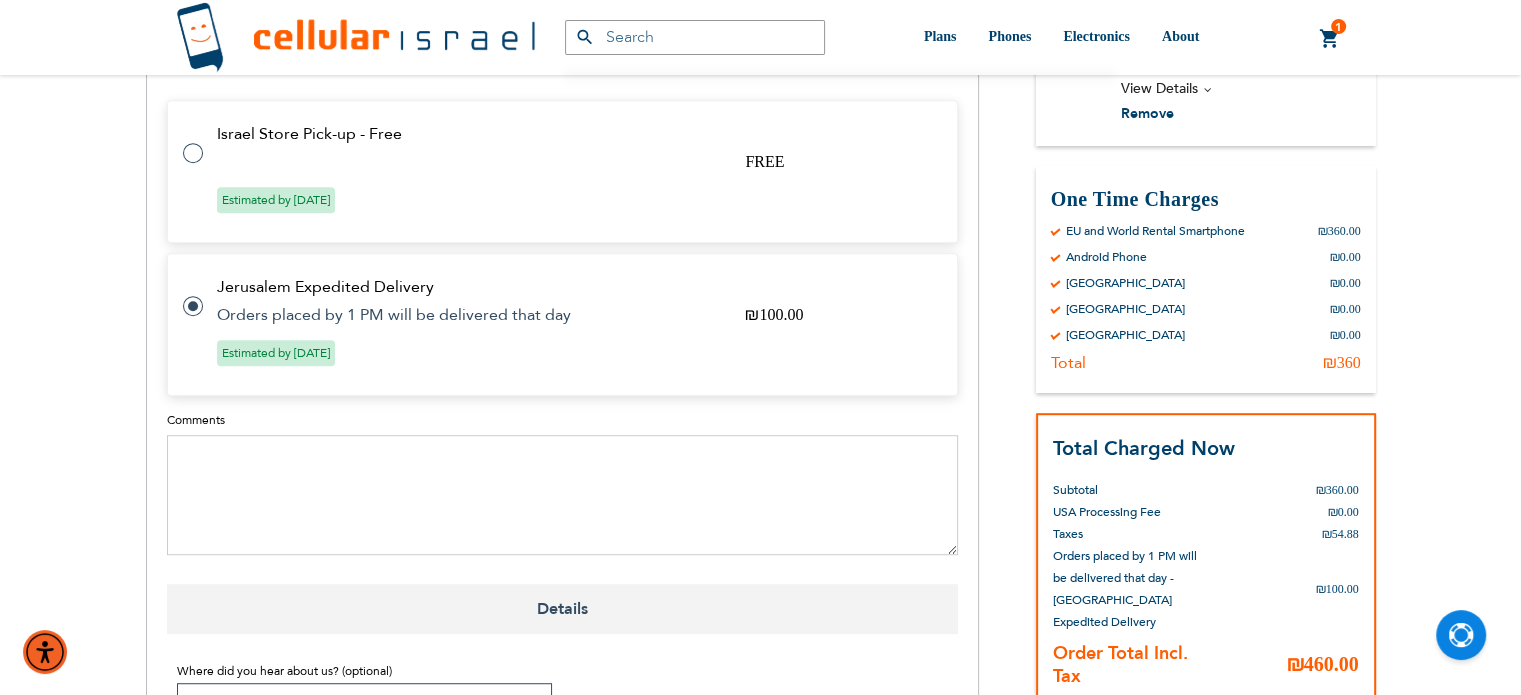 scroll, scrollTop: 1089, scrollLeft: 0, axis: vertical 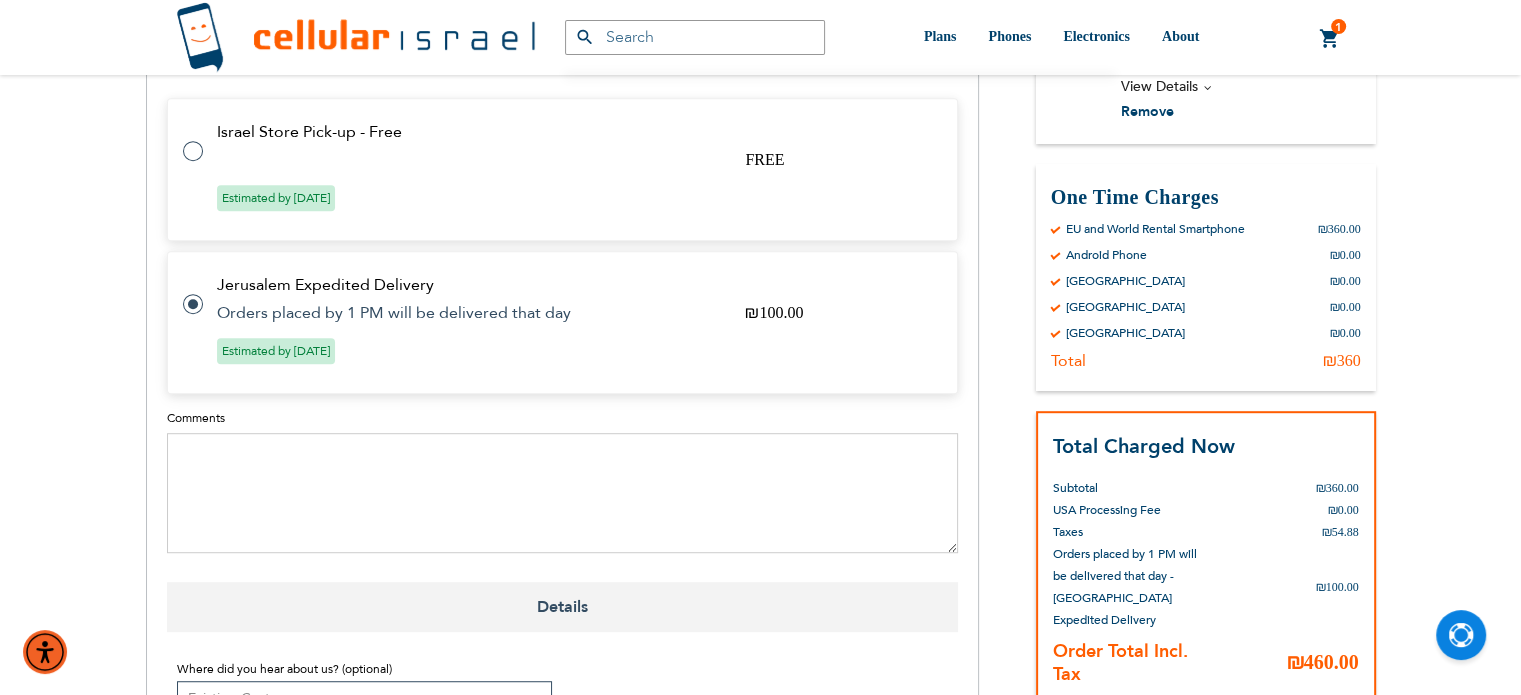 click at bounding box center [203, 139] 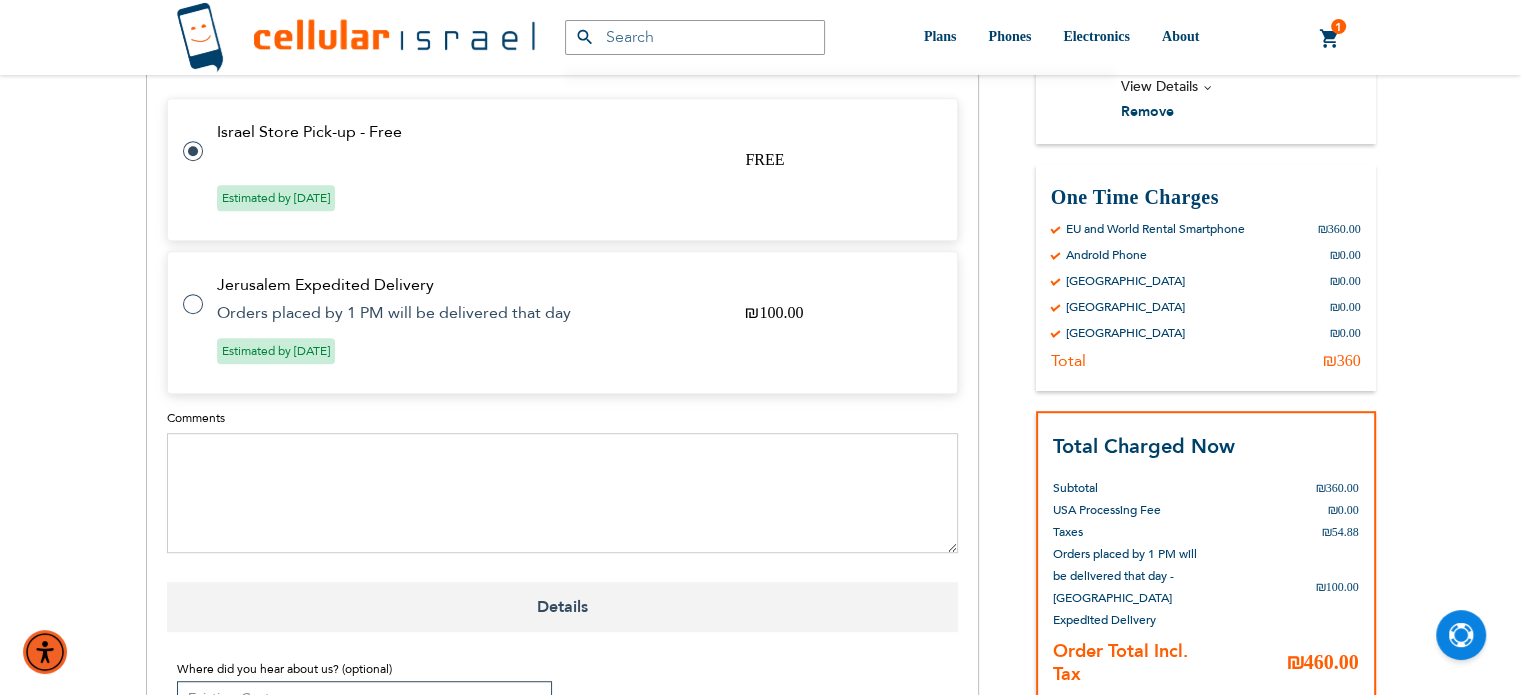 scroll, scrollTop: 1044, scrollLeft: 0, axis: vertical 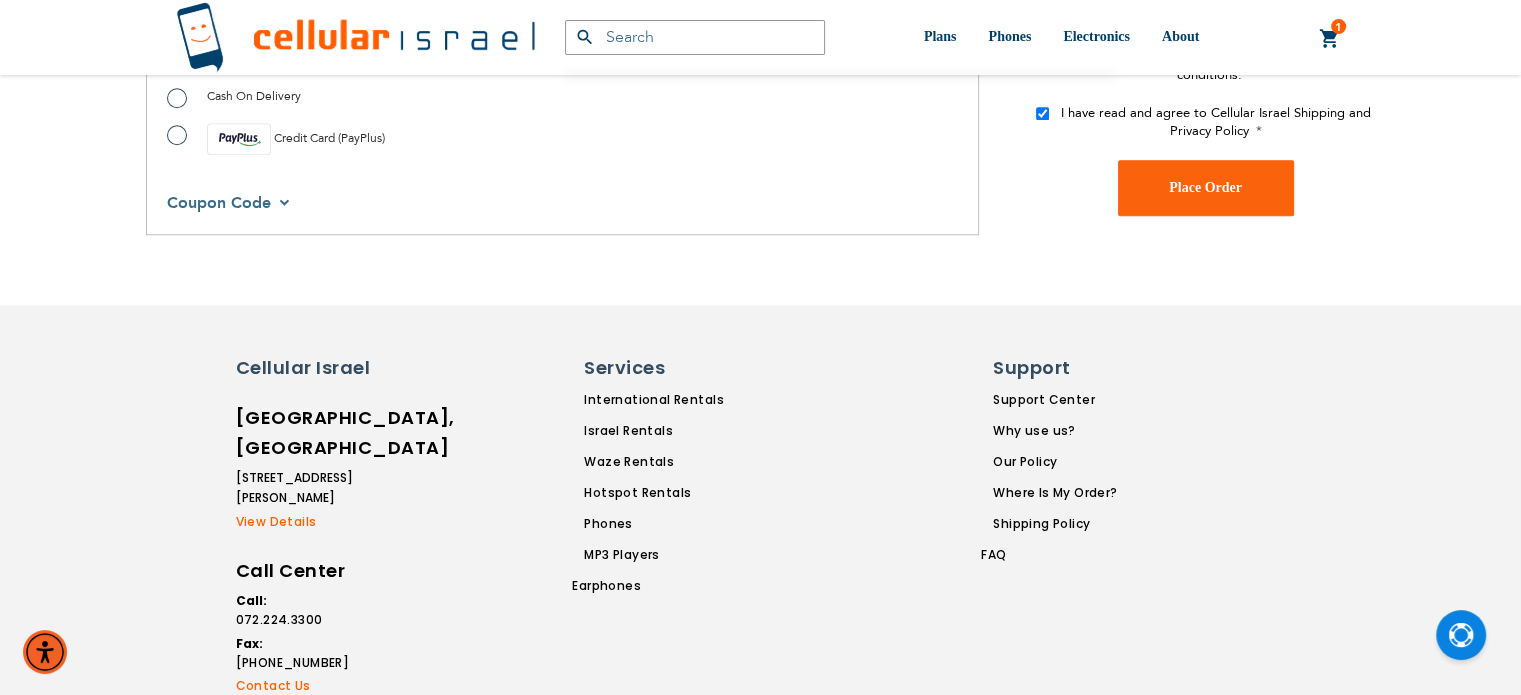 click on "Credit Card (PayPlus)" at bounding box center [329, 138] 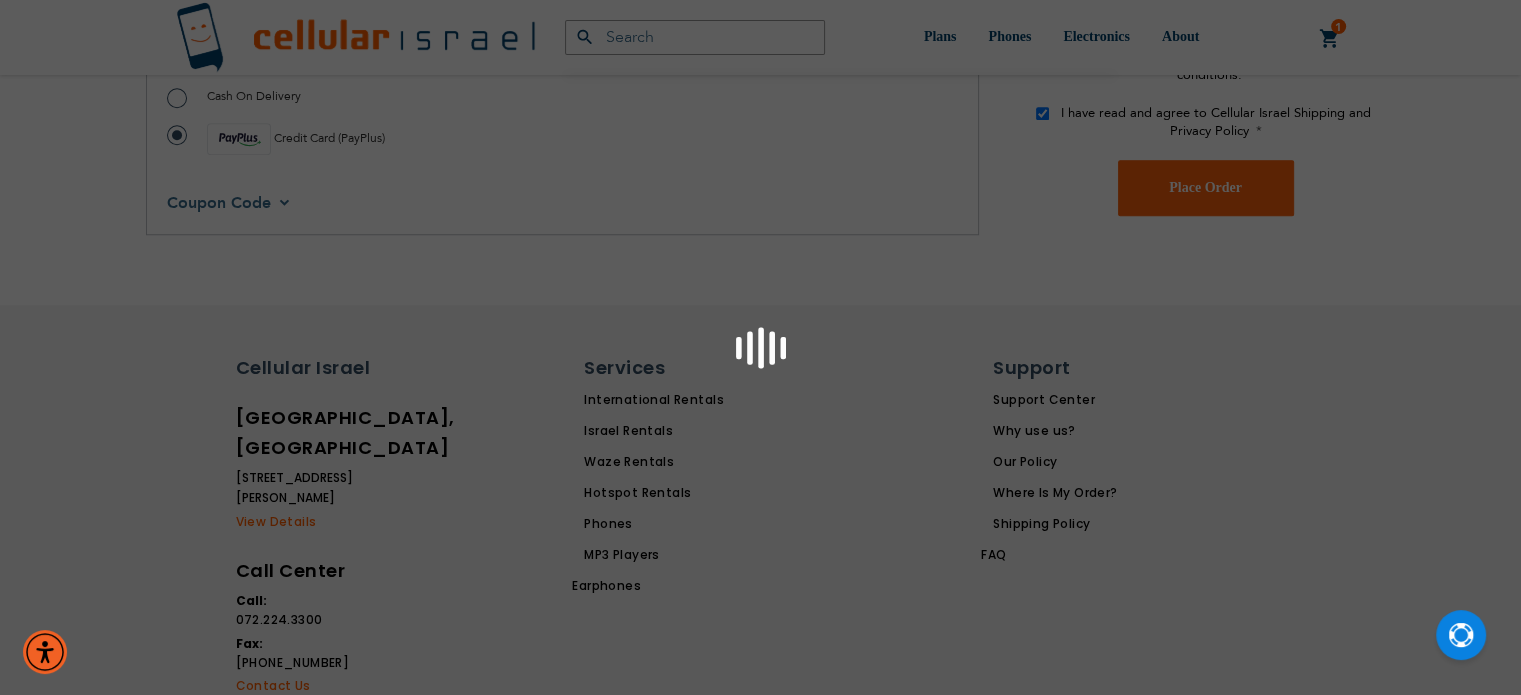 scroll, scrollTop: 136, scrollLeft: 0, axis: vertical 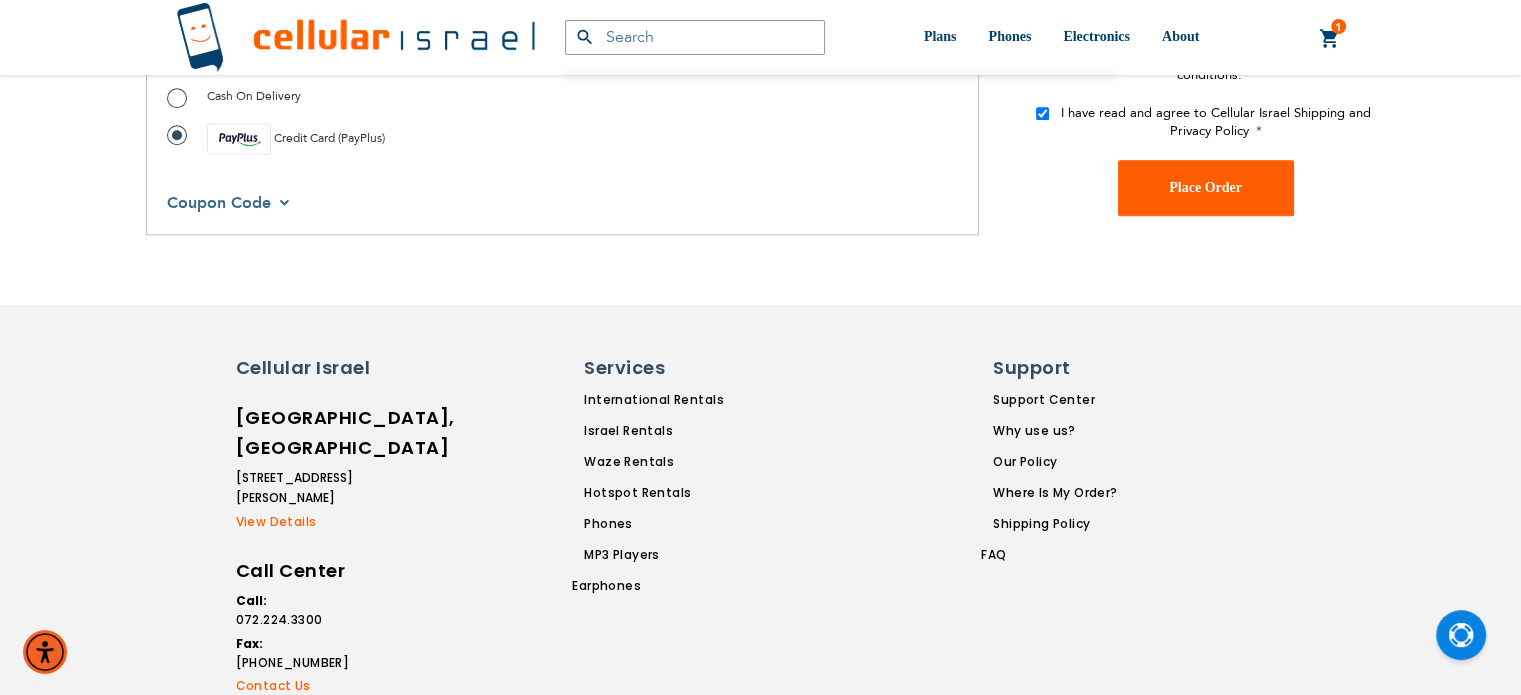 click on "Place Order" at bounding box center (1206, 187) 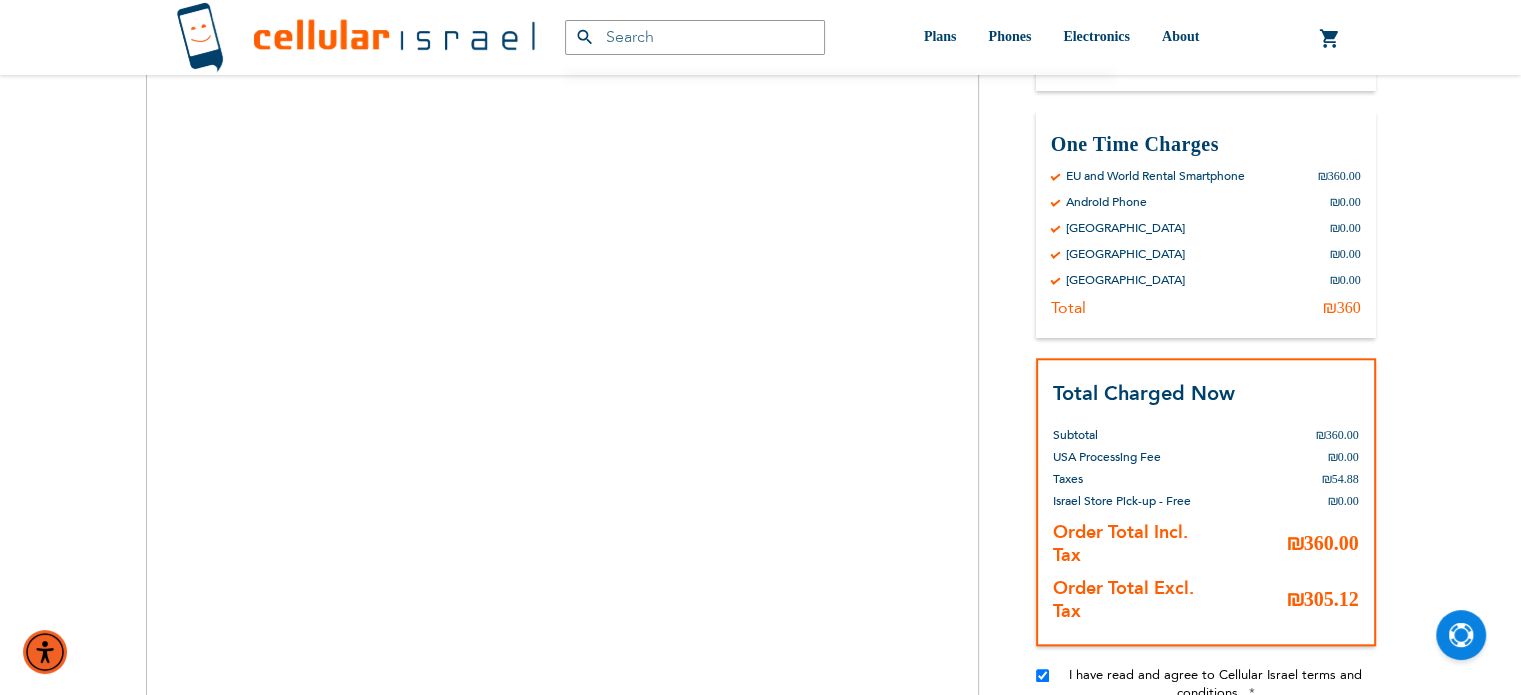 scroll, scrollTop: 2060, scrollLeft: 0, axis: vertical 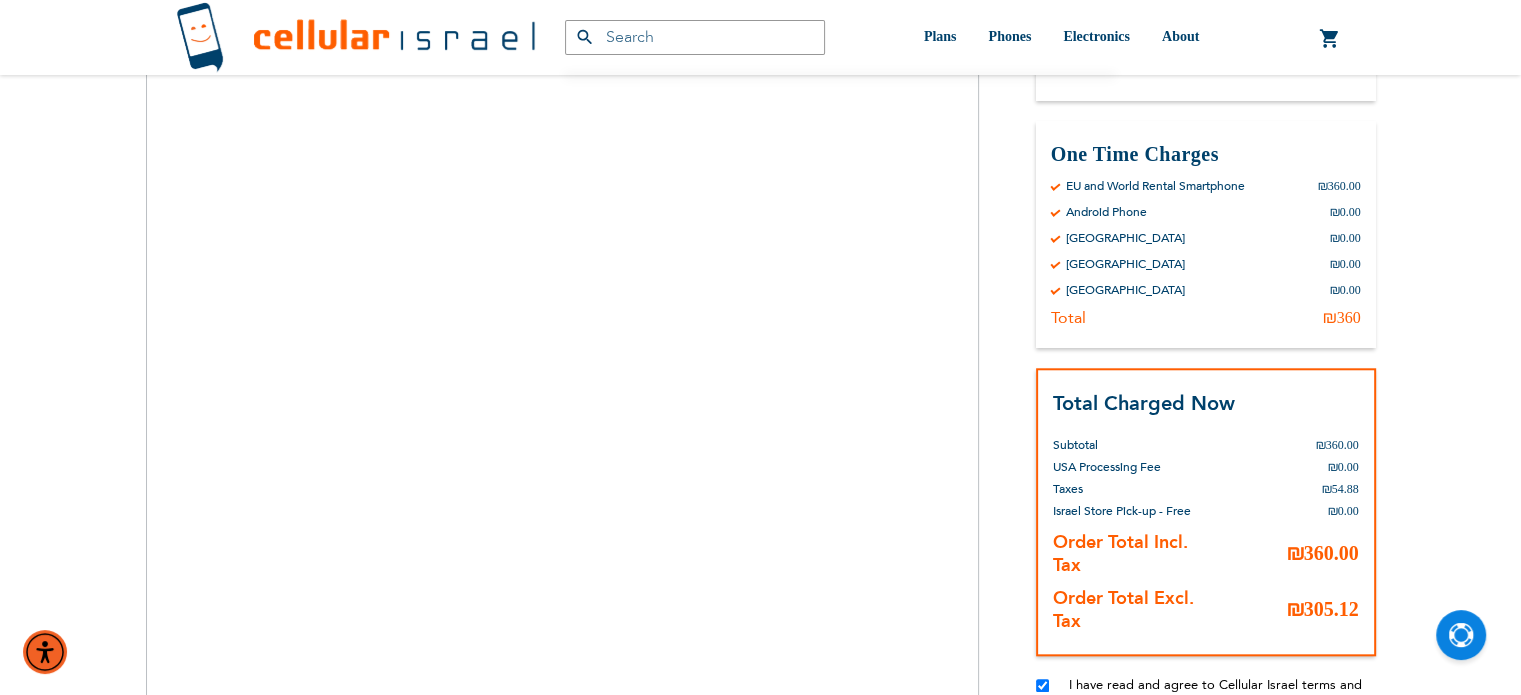 click on "(072) 224-3300
Login
Create Account
Login
english
עברית" at bounding box center [760, -232] 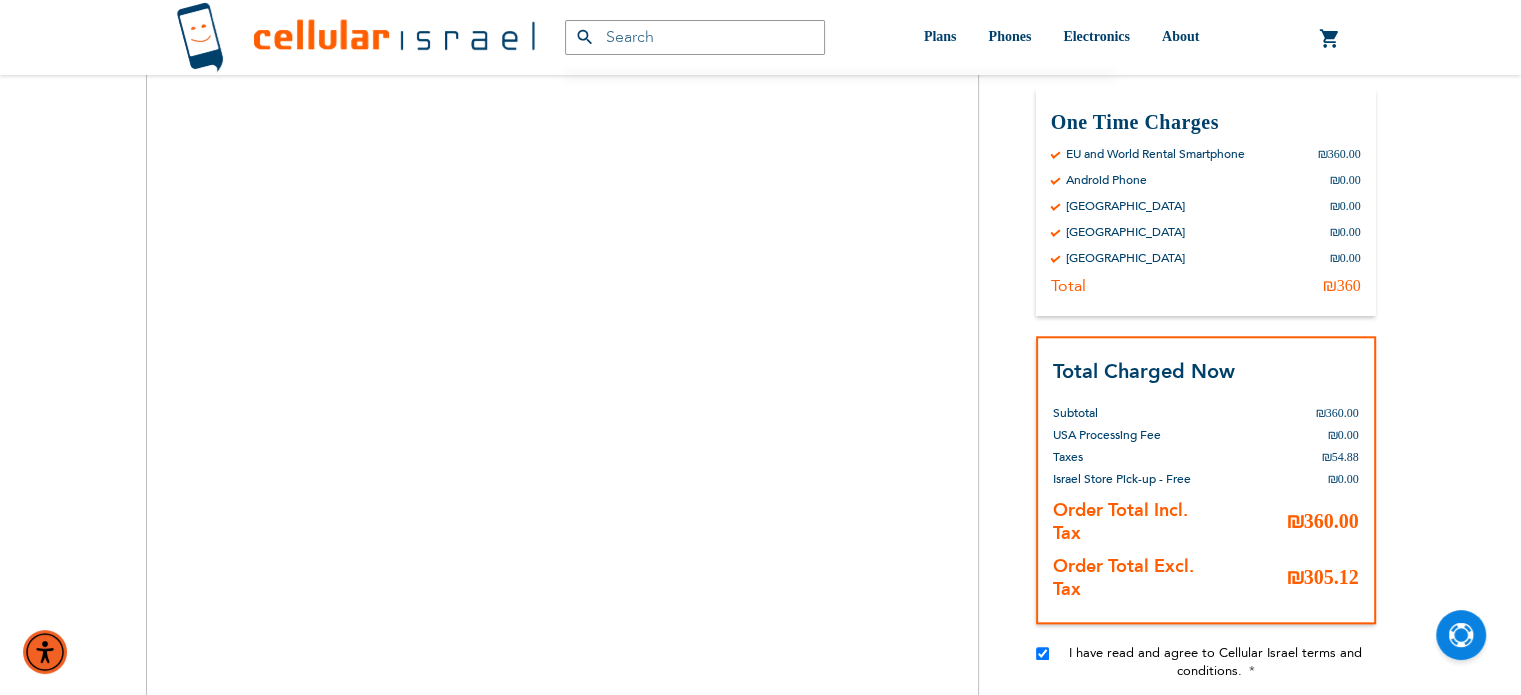 scroll, scrollTop: 1824, scrollLeft: 0, axis: vertical 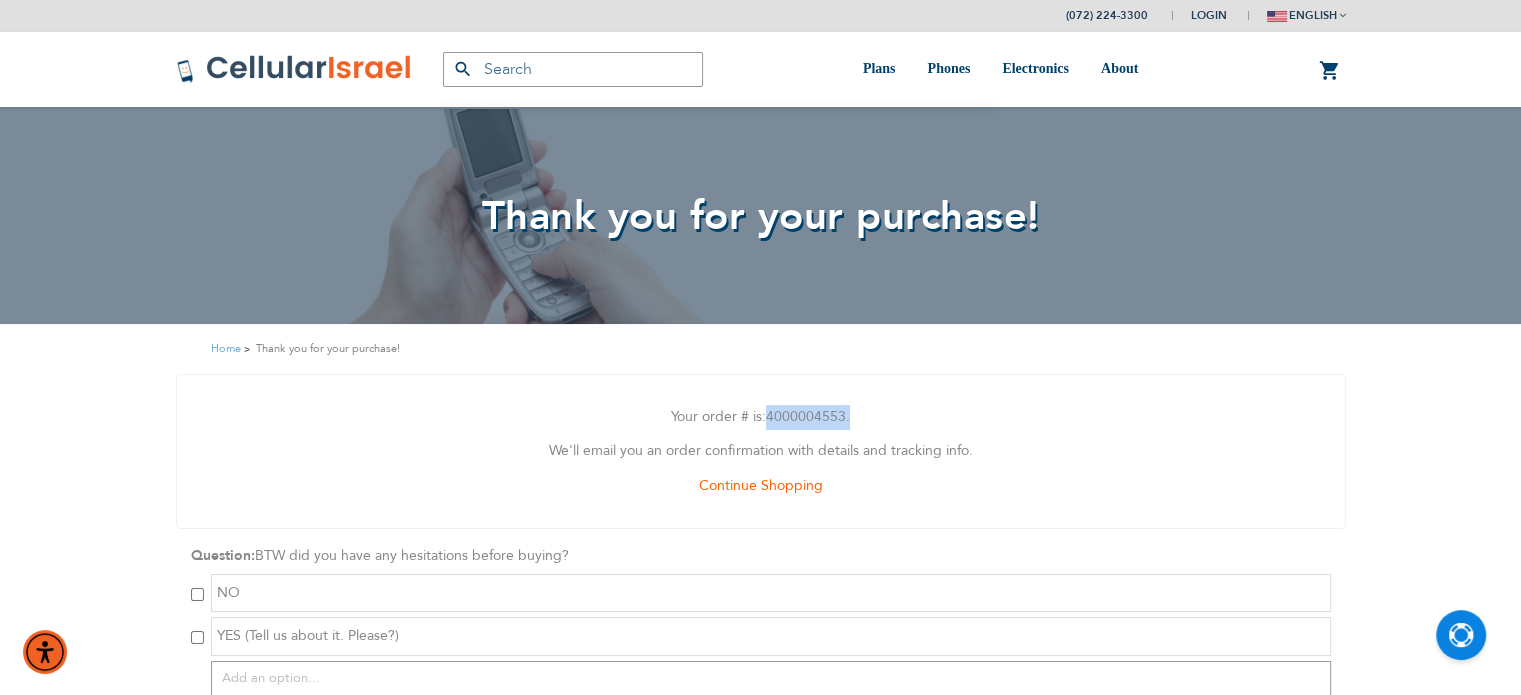 drag, startPoint x: 866, startPoint y: 424, endPoint x: 768, endPoint y: 419, distance: 98.12747 